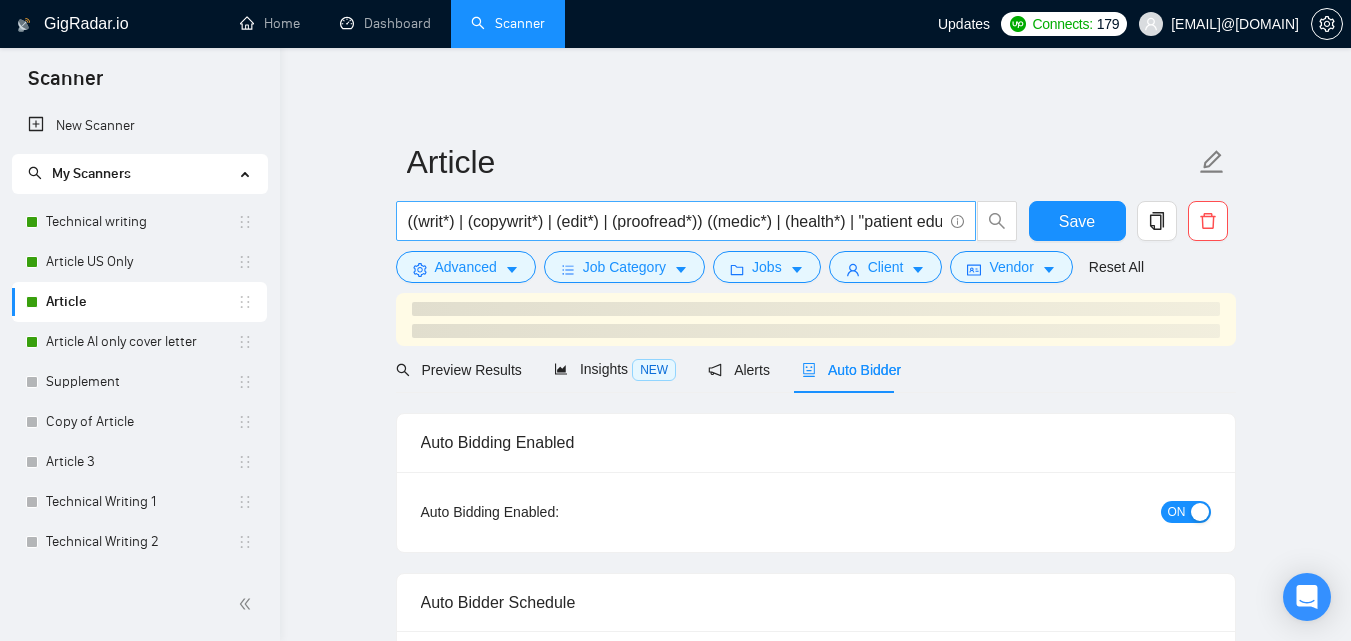 checkbox on "true" 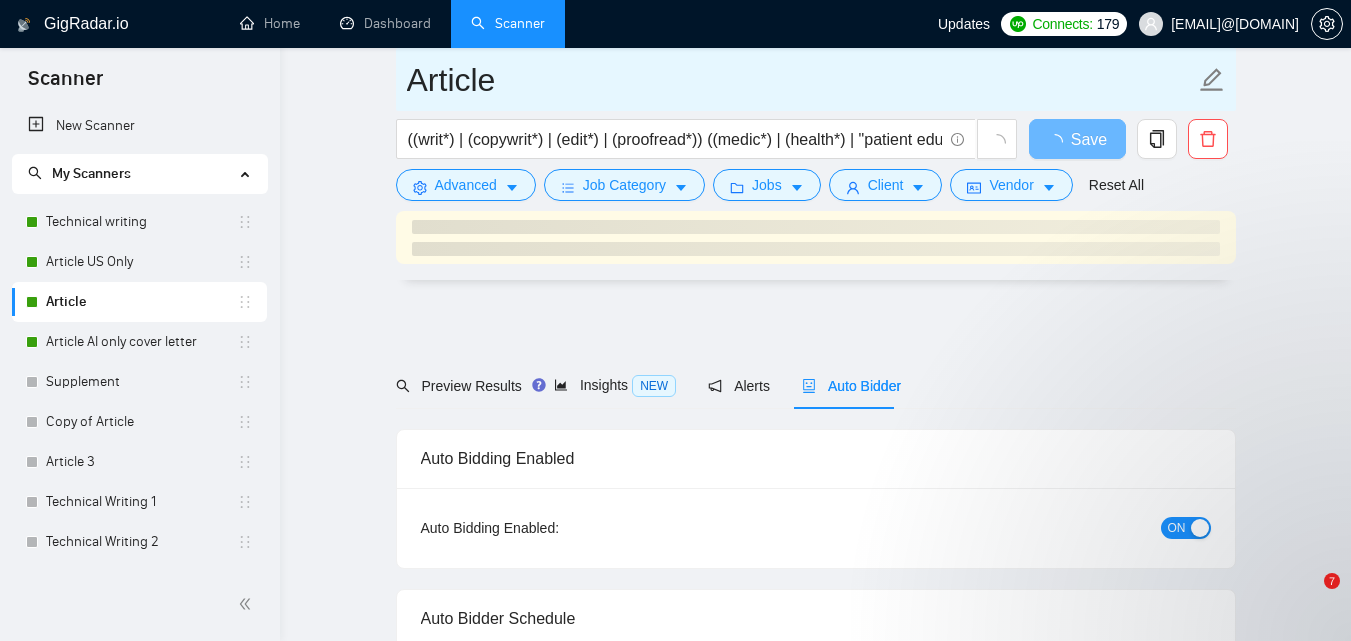scroll, scrollTop: 4951, scrollLeft: 0, axis: vertical 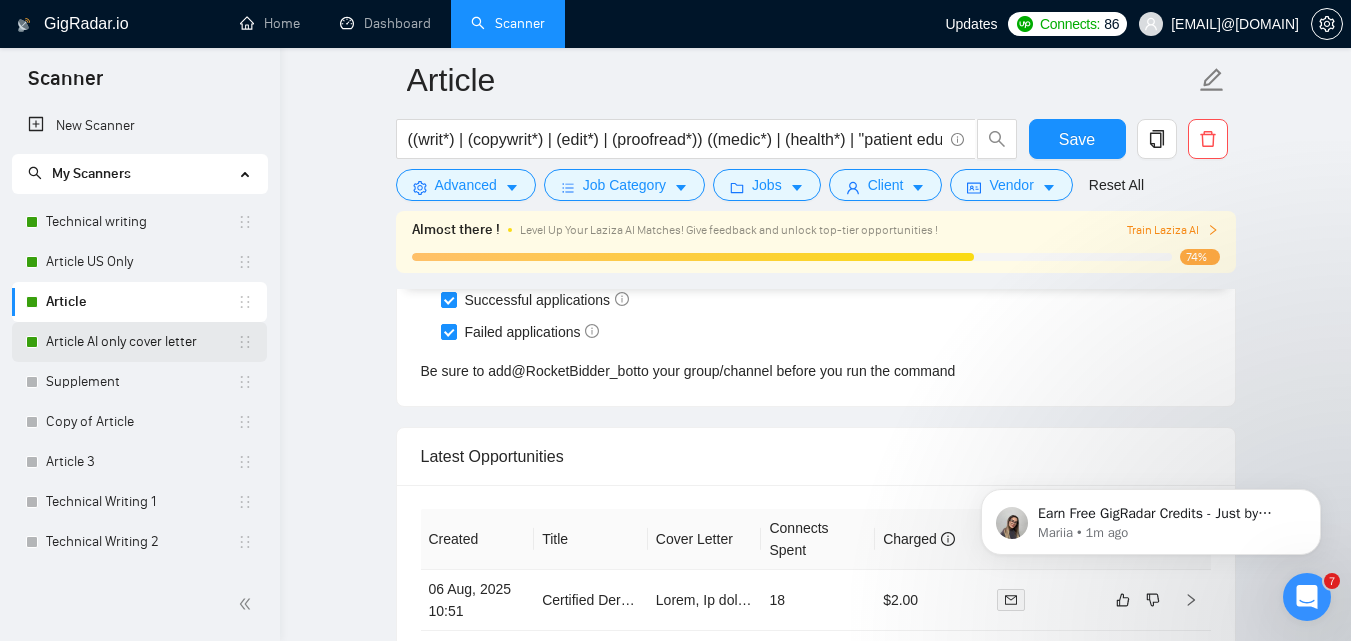 click on "Article AI only cover letter" at bounding box center [141, 342] 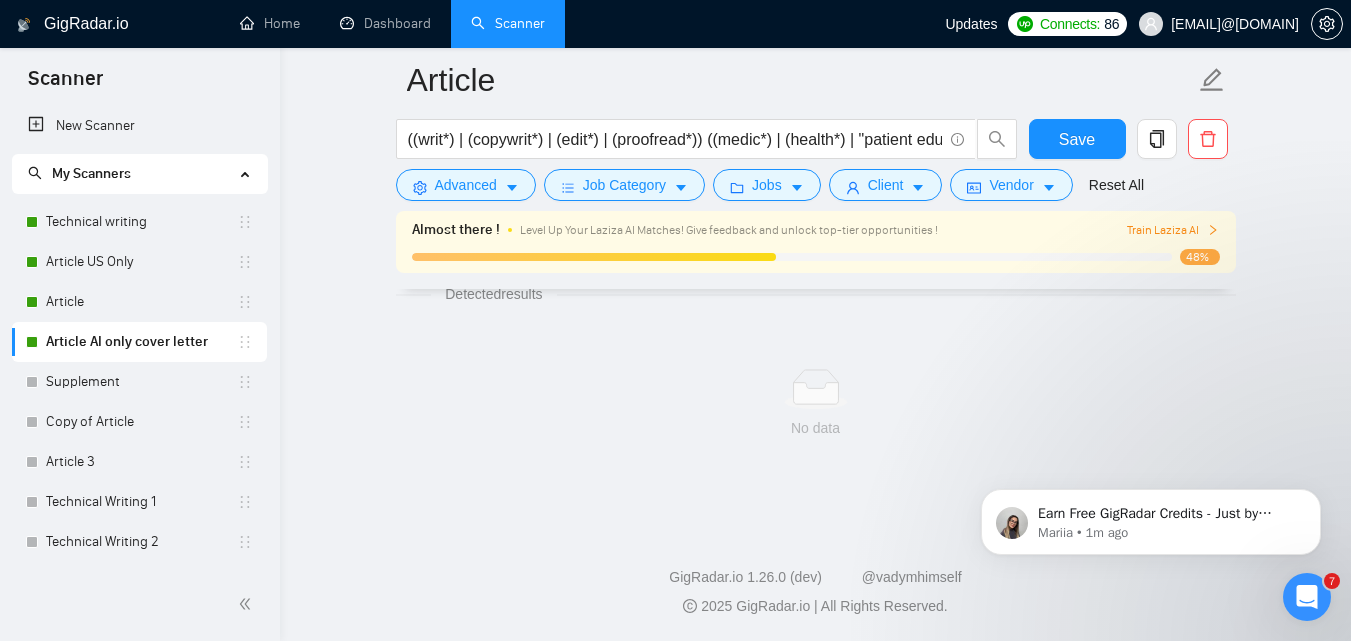 scroll, scrollTop: 1338, scrollLeft: 0, axis: vertical 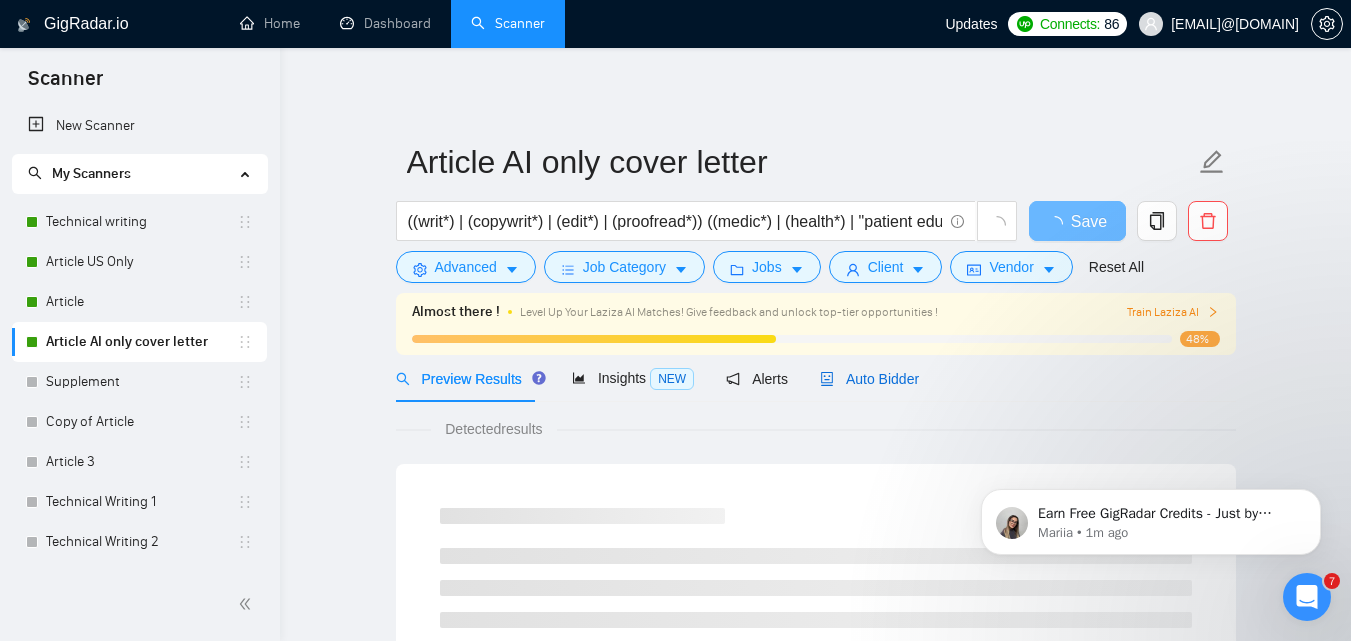 click on "Auto Bidder" at bounding box center [869, 379] 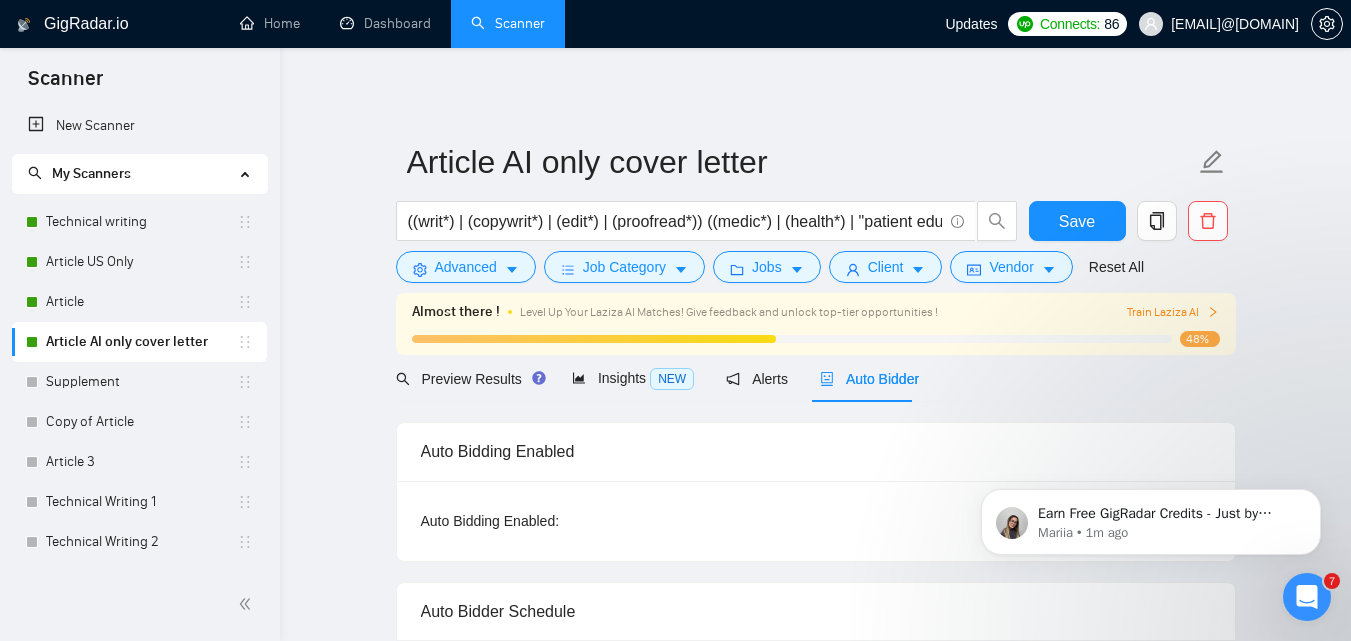 scroll, scrollTop: 128, scrollLeft: 0, axis: vertical 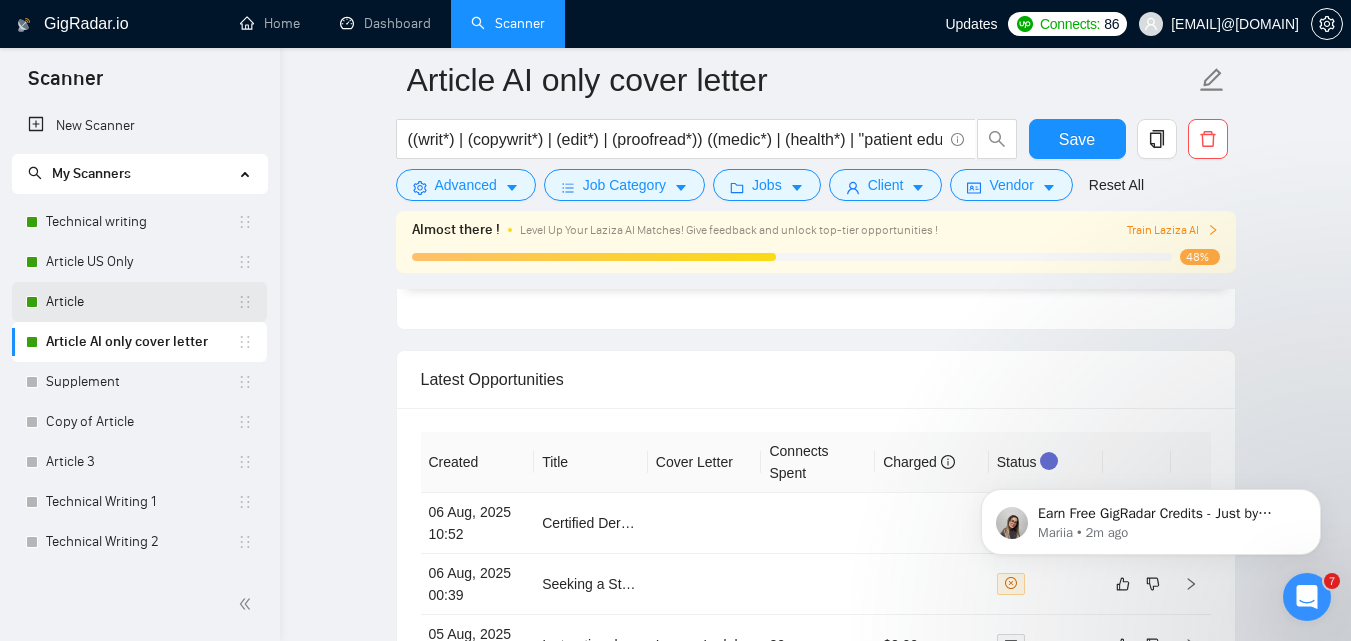 click on "Article" at bounding box center (141, 302) 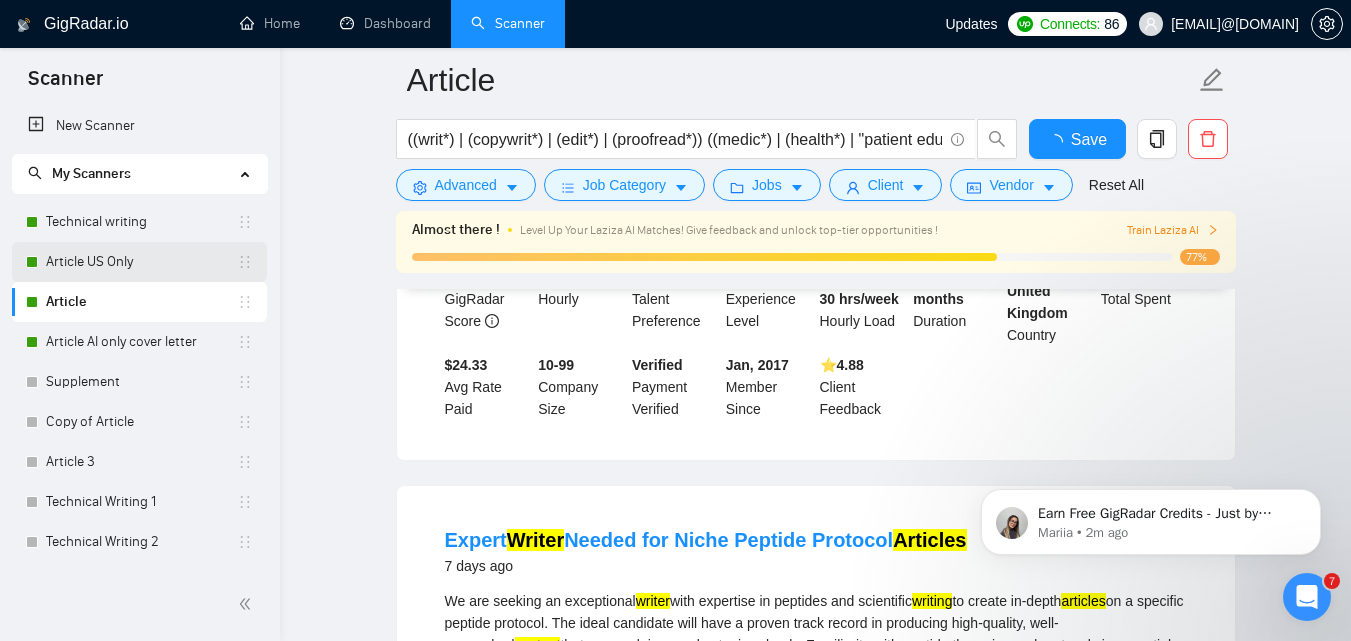 scroll, scrollTop: 4402, scrollLeft: 0, axis: vertical 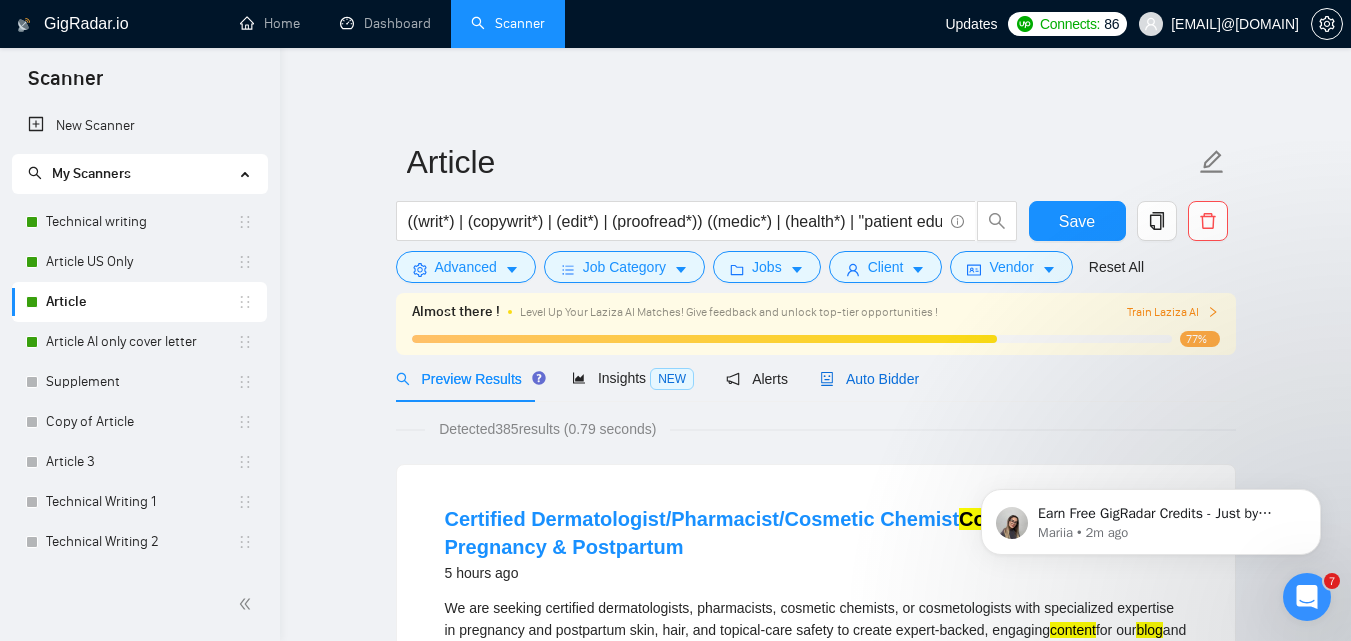 click on "Auto Bidder" at bounding box center [869, 379] 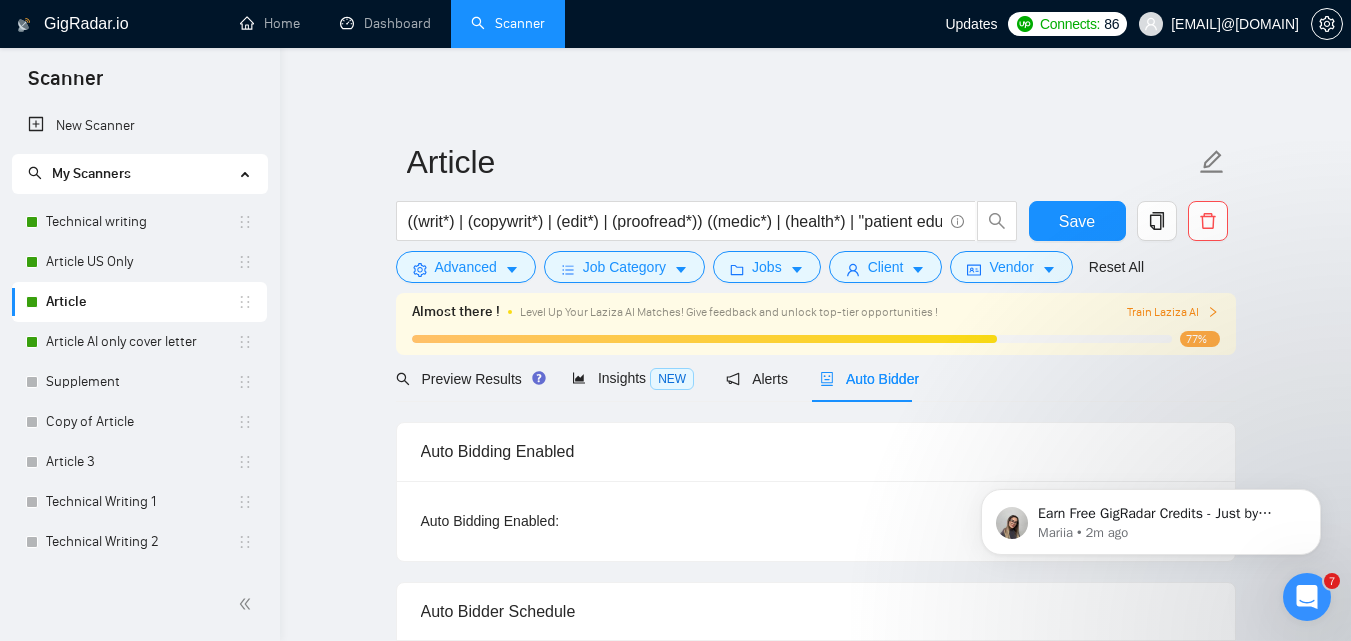 type 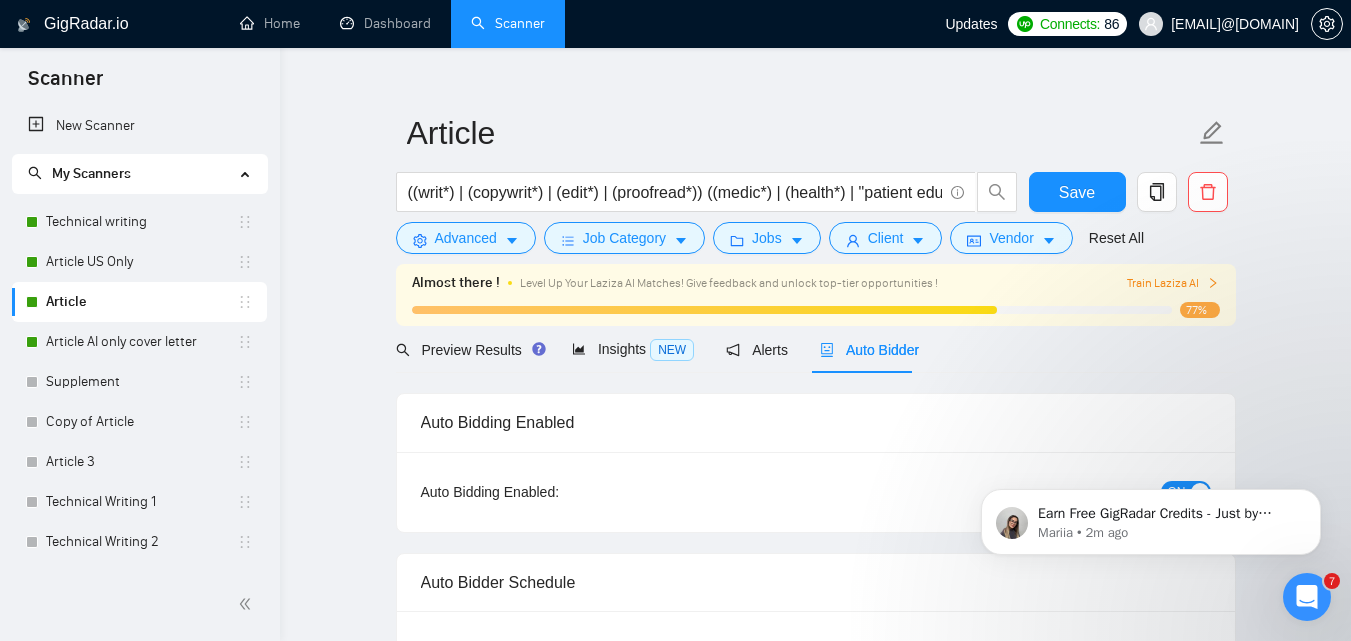 scroll, scrollTop: 59, scrollLeft: 0, axis: vertical 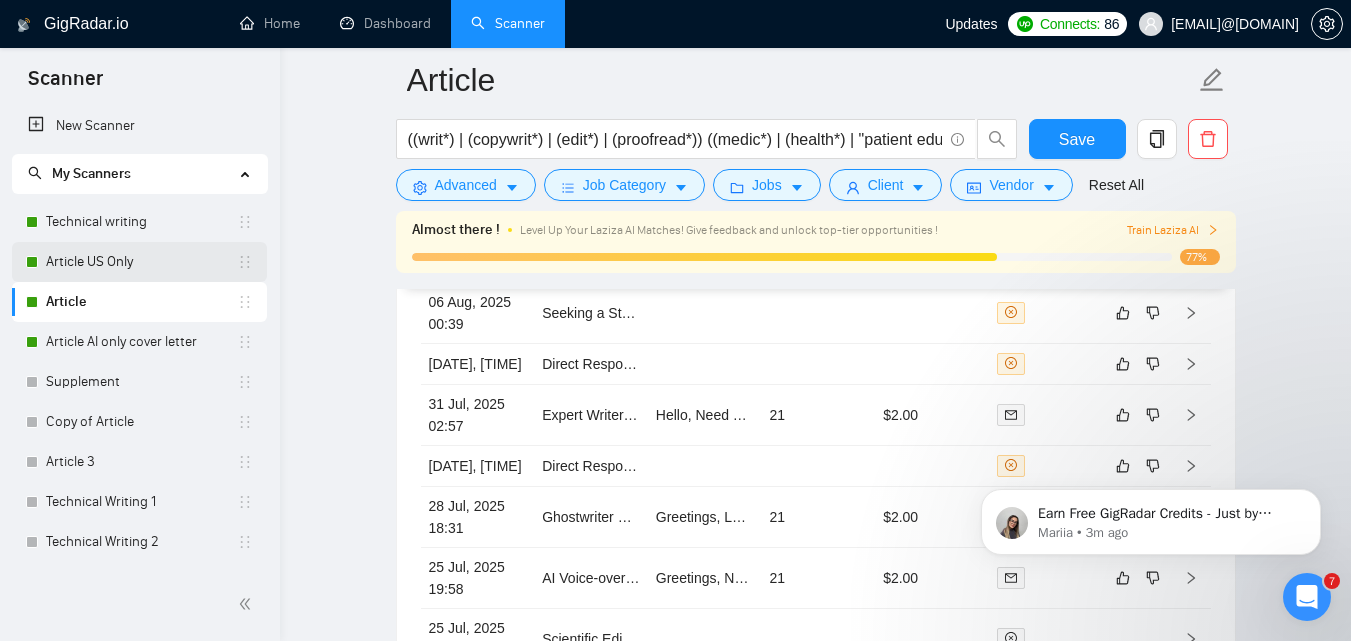 click on "Article US Only" at bounding box center (141, 262) 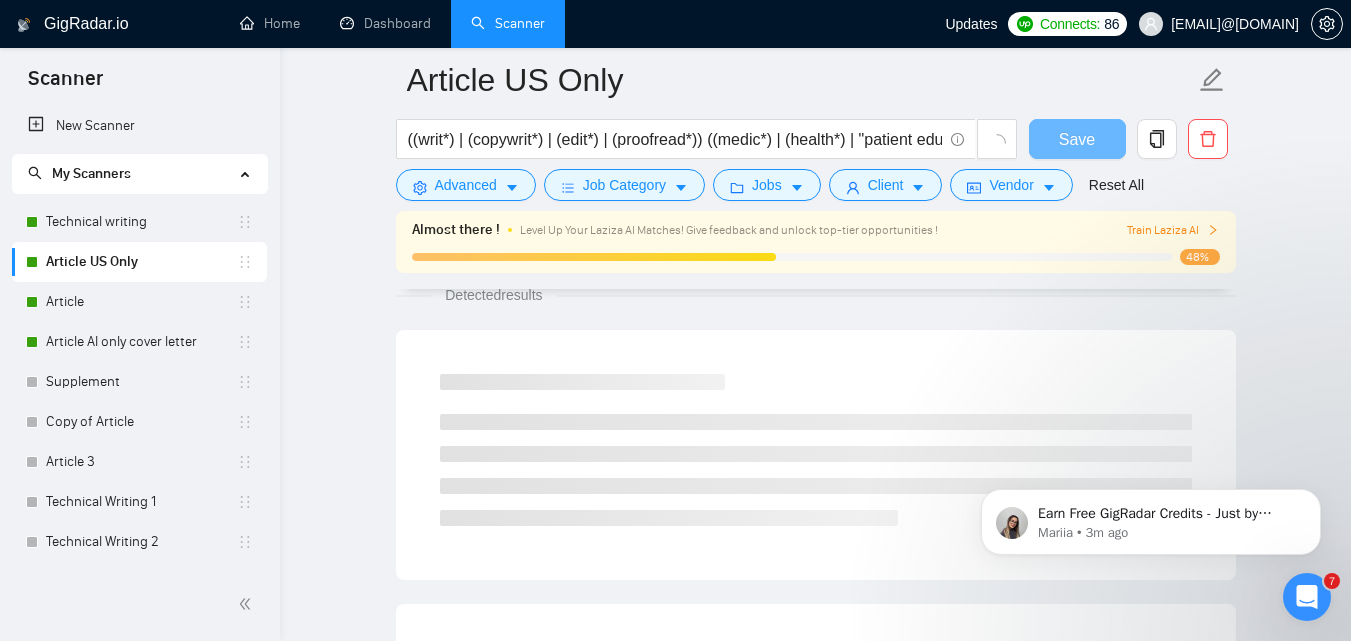 scroll, scrollTop: 1338, scrollLeft: 0, axis: vertical 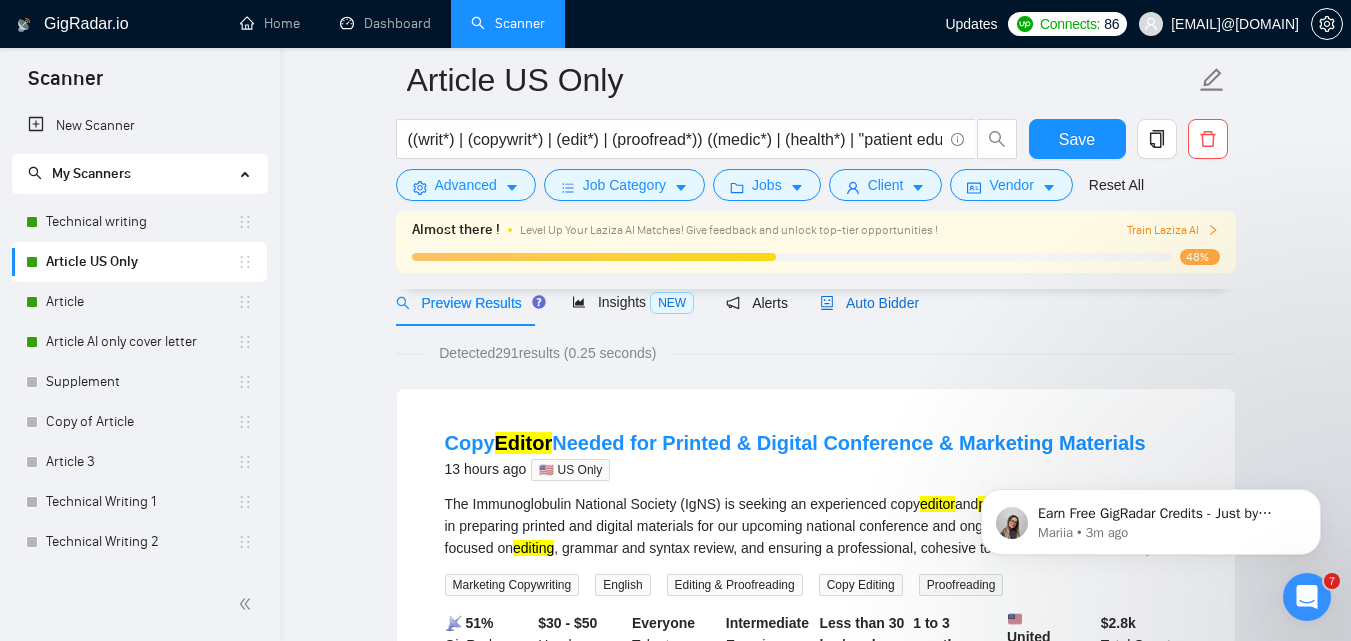 click on "Auto Bidder" at bounding box center [869, 303] 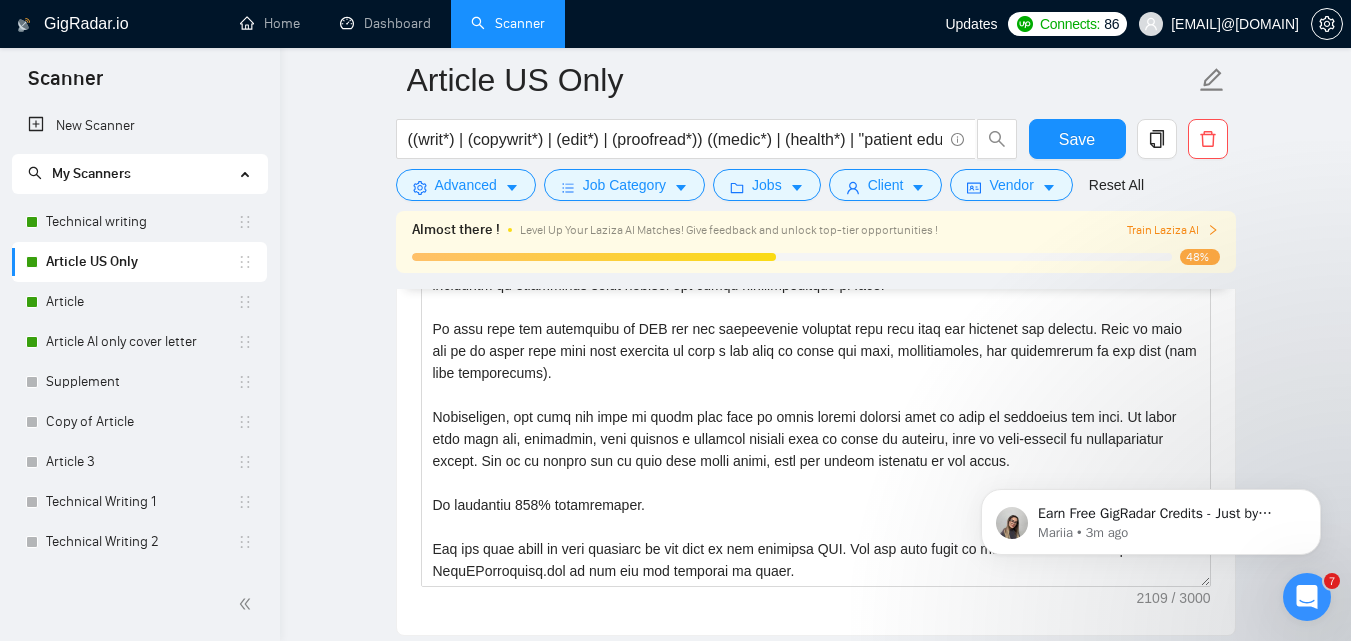 scroll, scrollTop: 2394, scrollLeft: 0, axis: vertical 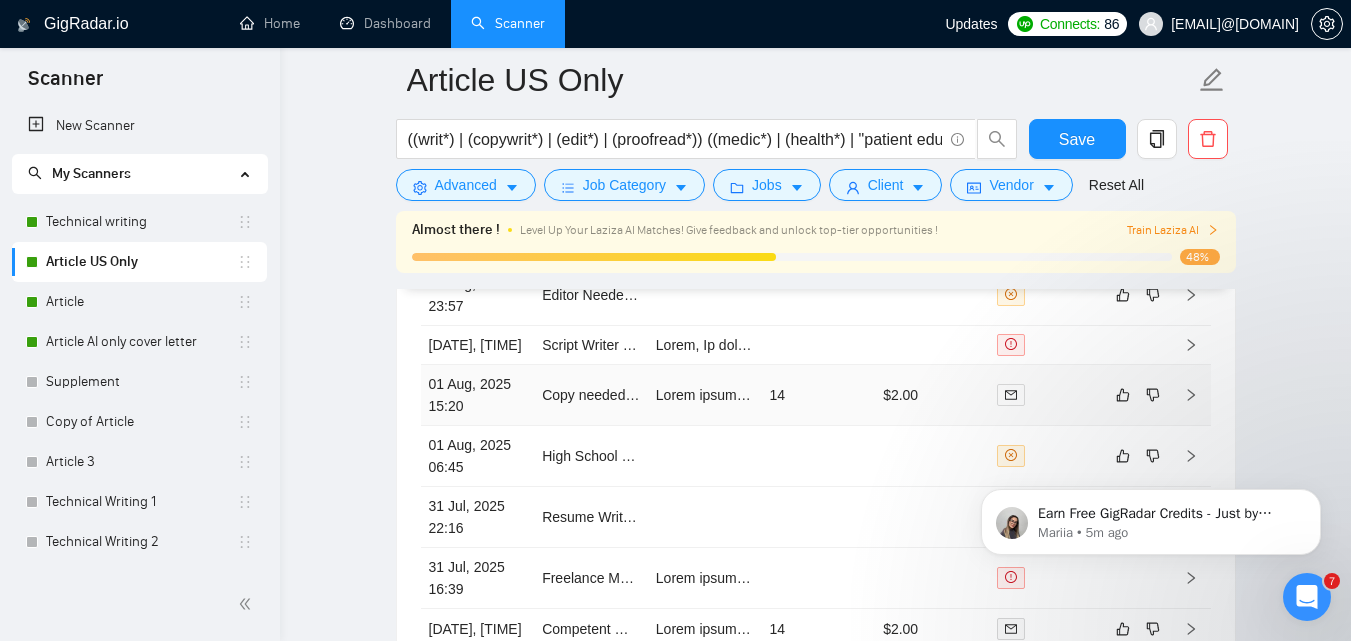 click on "Copy needed for website" at bounding box center [591, 395] 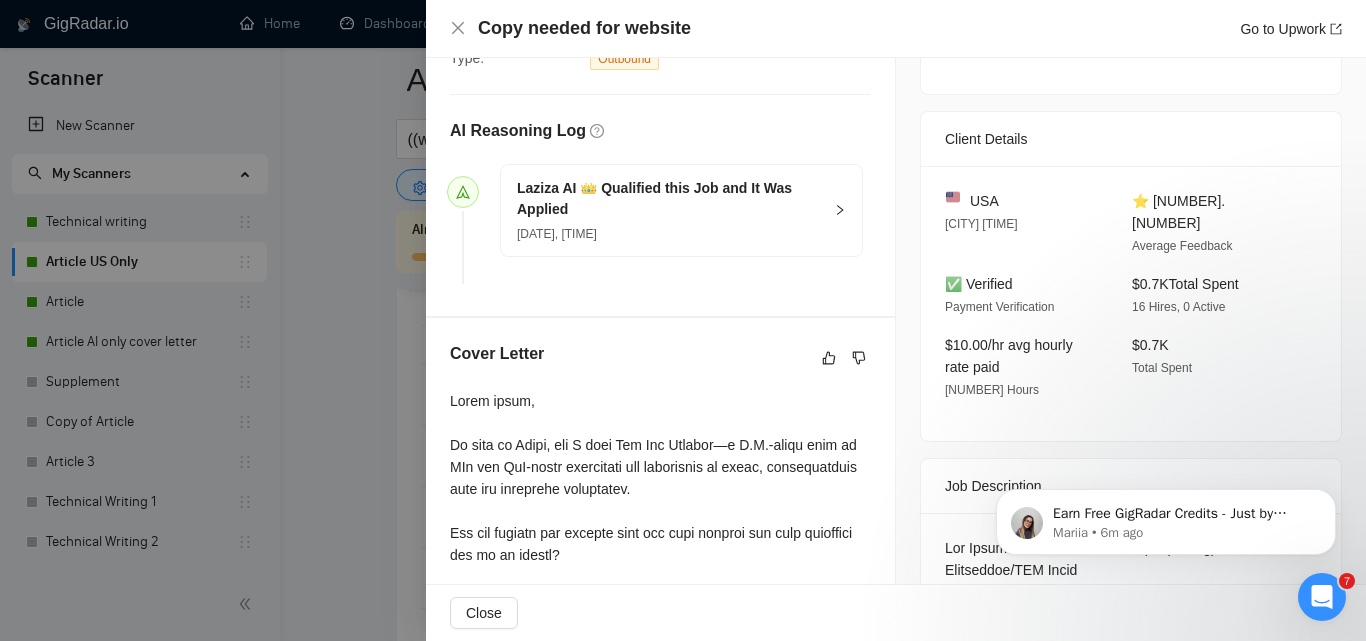 scroll, scrollTop: 453, scrollLeft: 0, axis: vertical 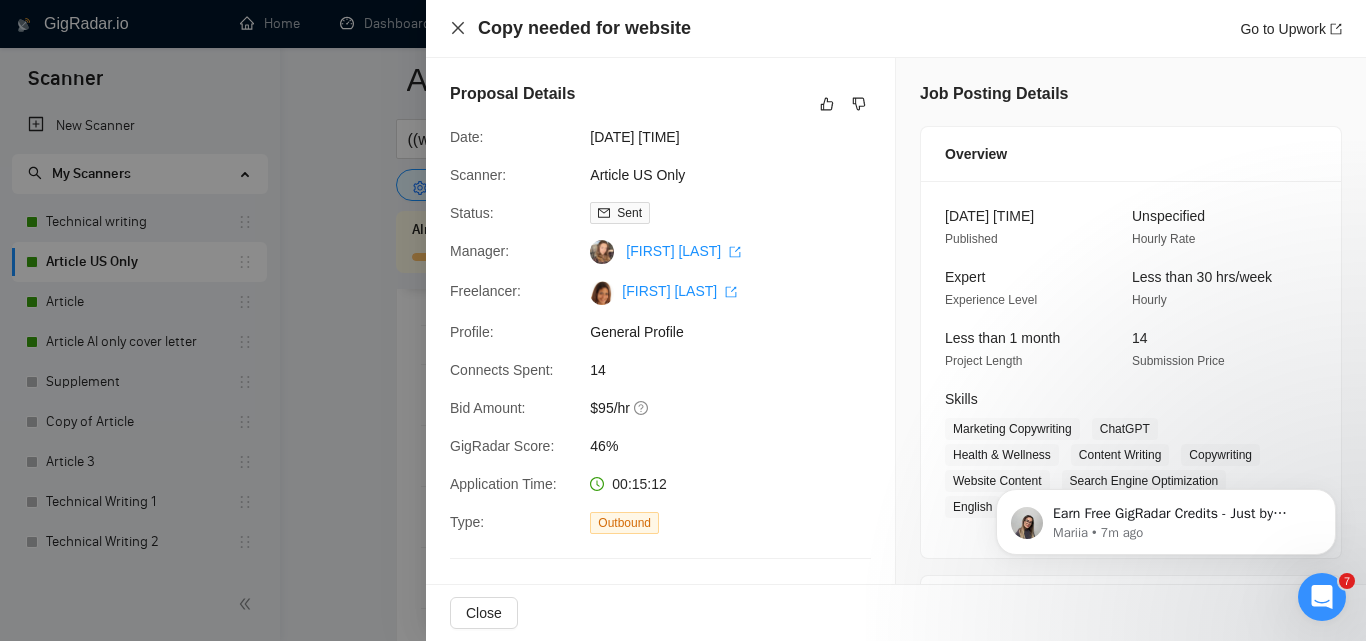 click 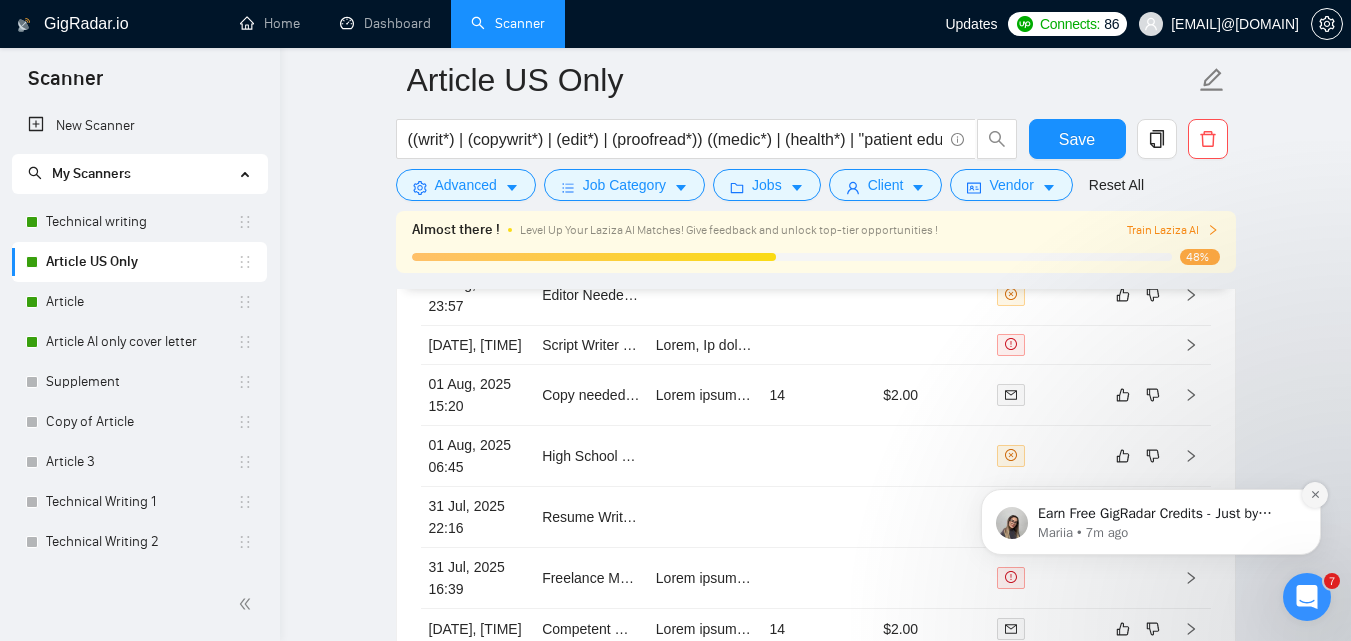 click 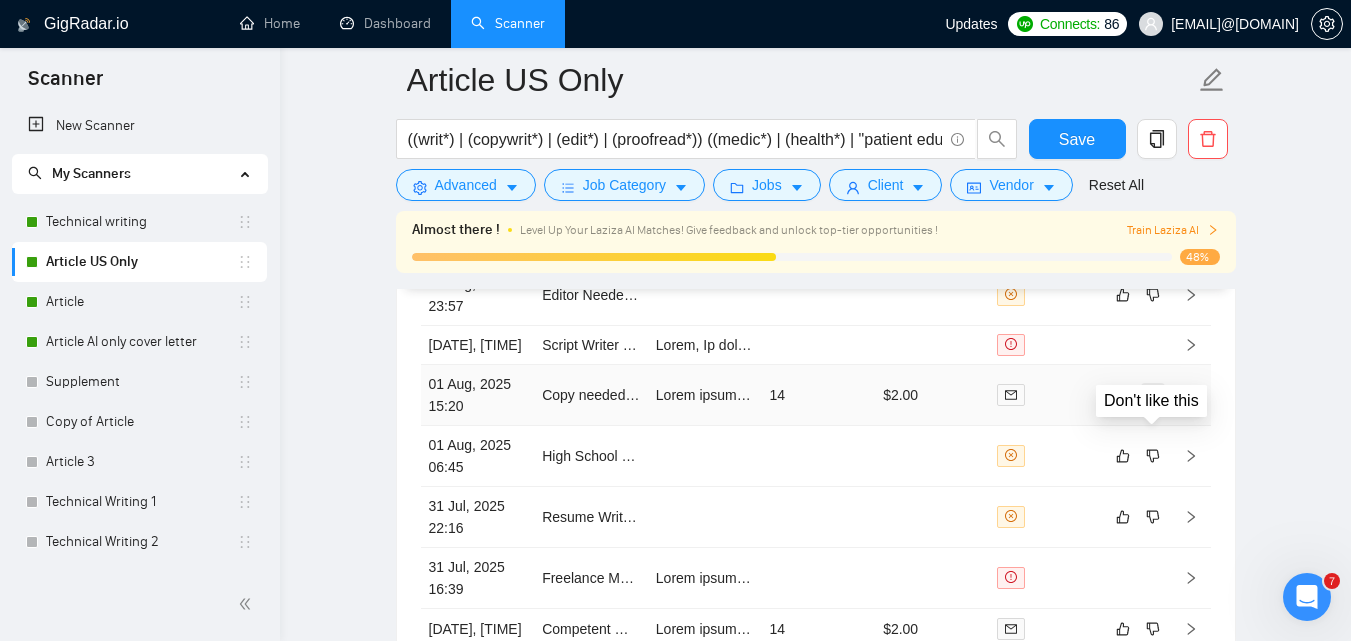 click 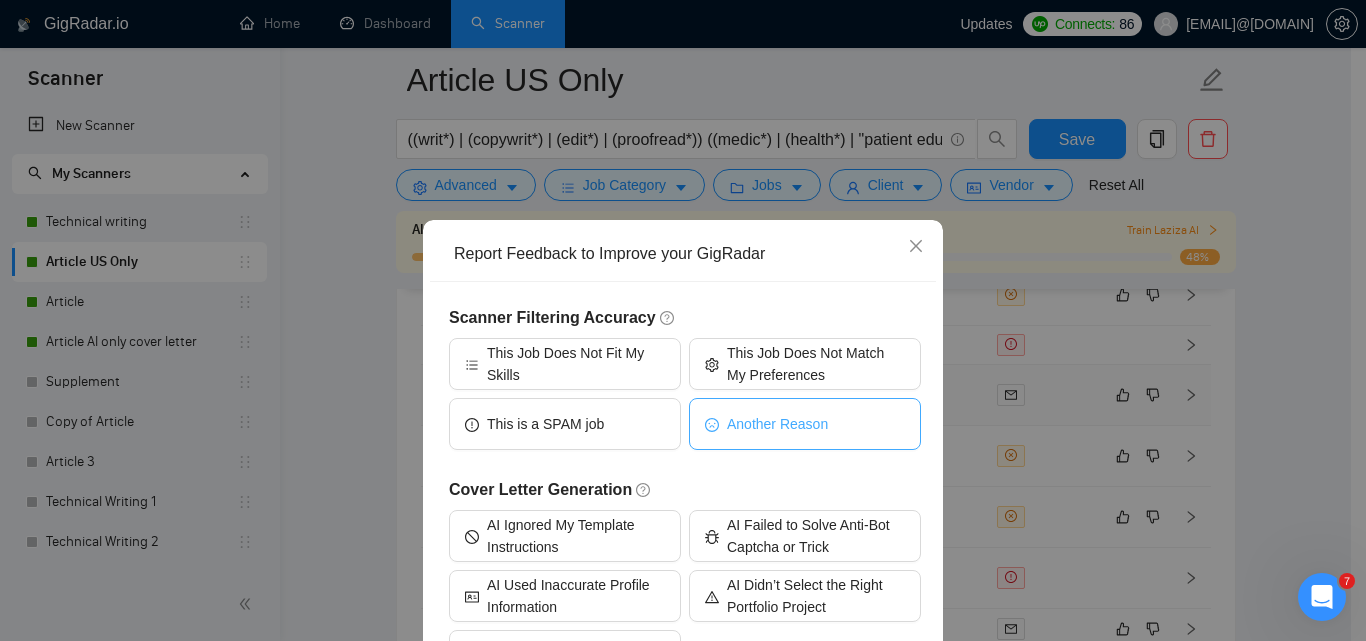 click on "Another Reason" at bounding box center (777, 424) 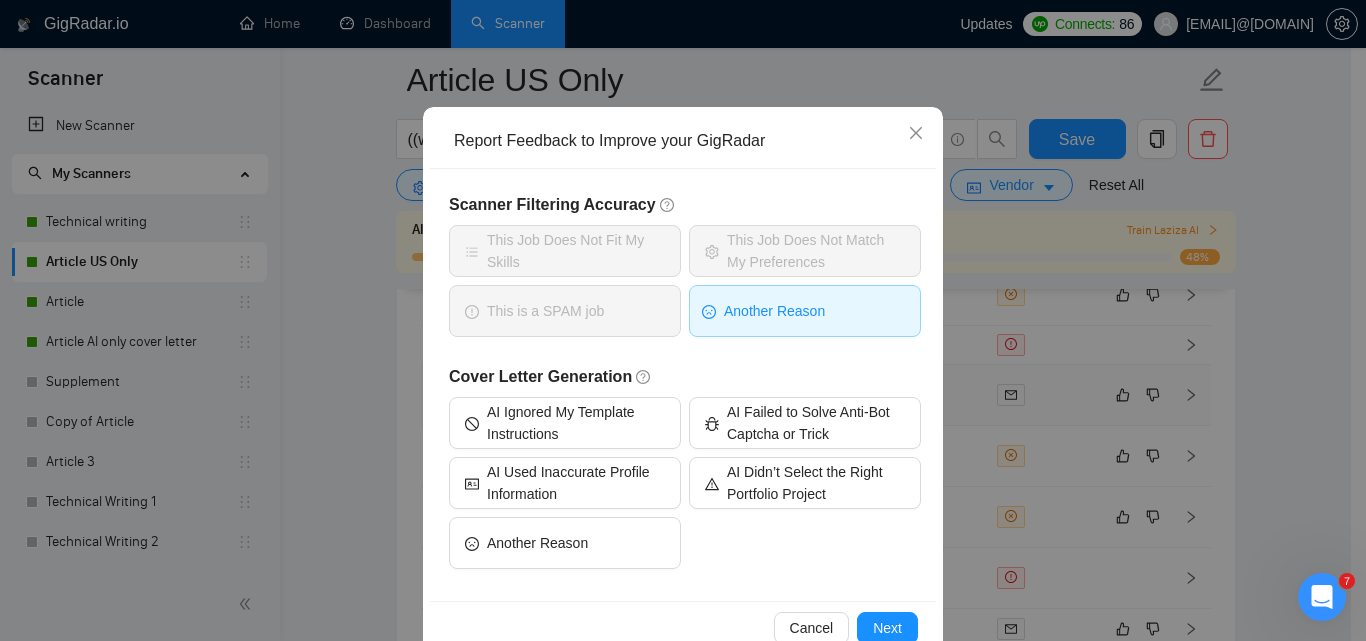 scroll, scrollTop: 157, scrollLeft: 0, axis: vertical 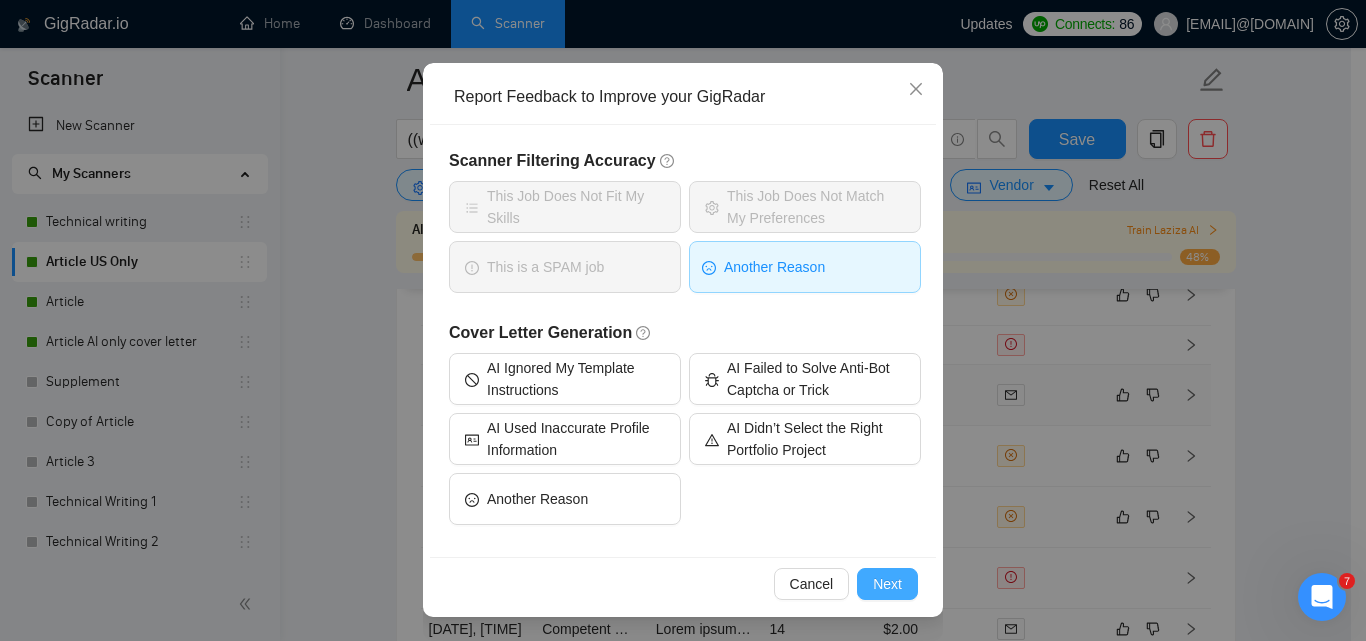 click on "Next" at bounding box center (887, 584) 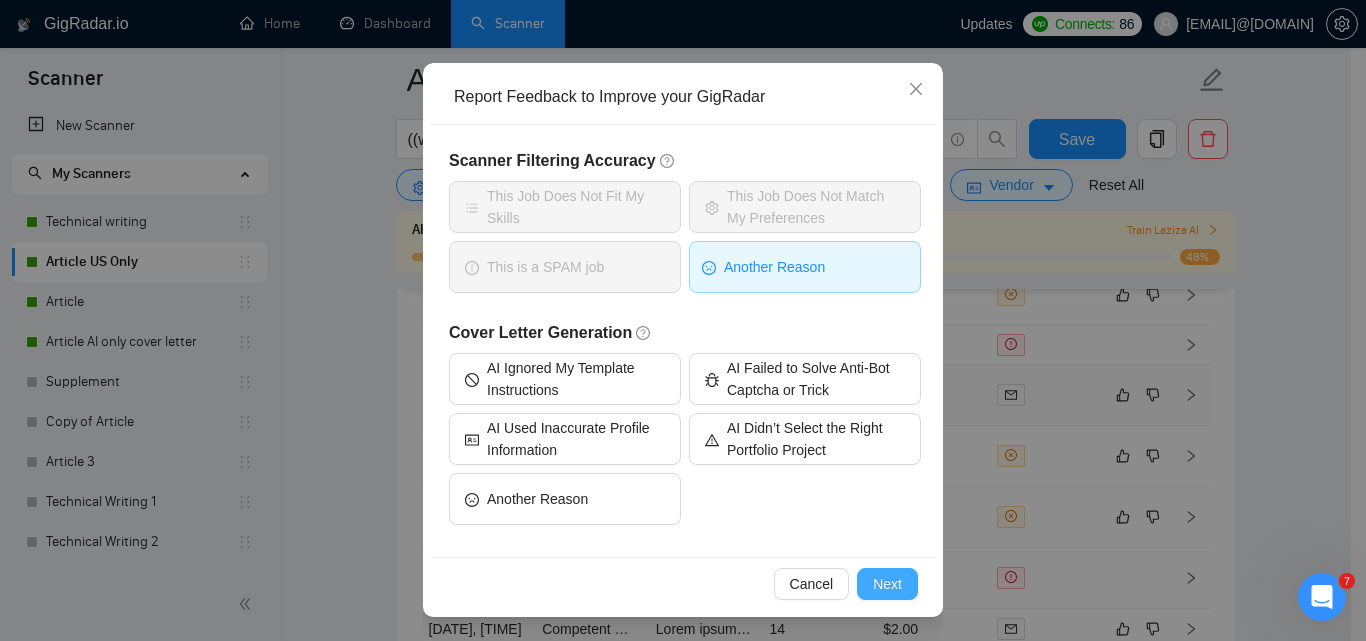 type 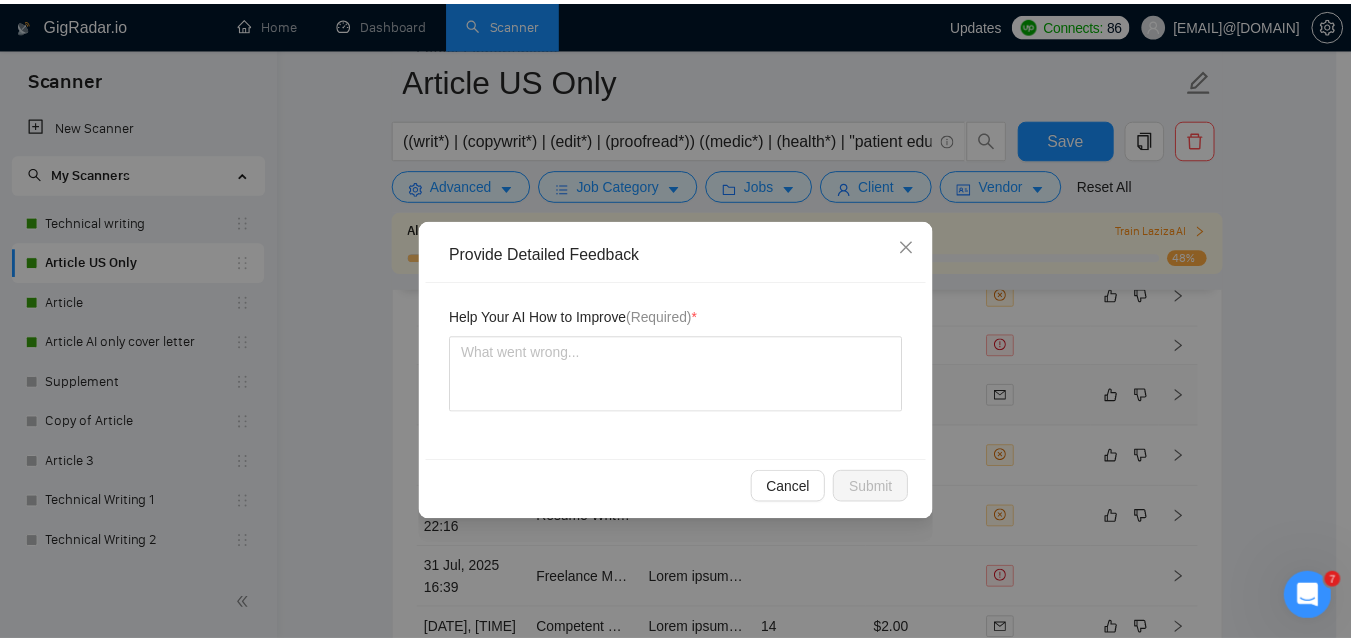 scroll, scrollTop: 0, scrollLeft: 0, axis: both 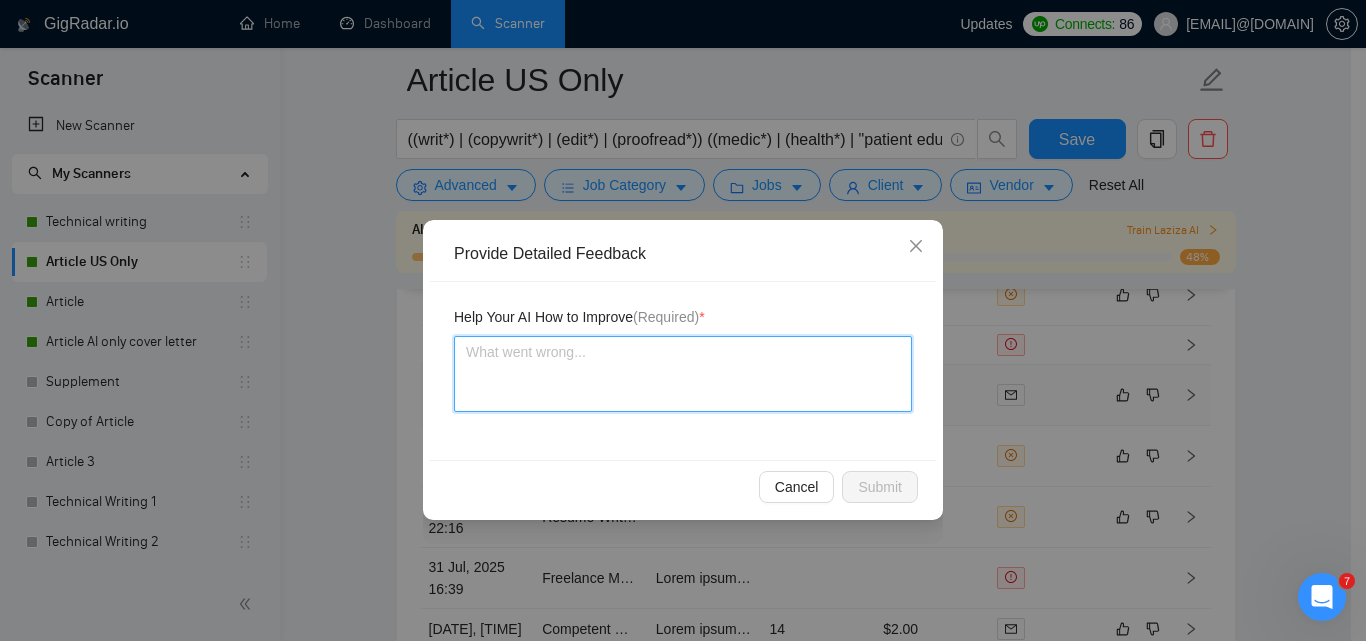 click at bounding box center [683, 374] 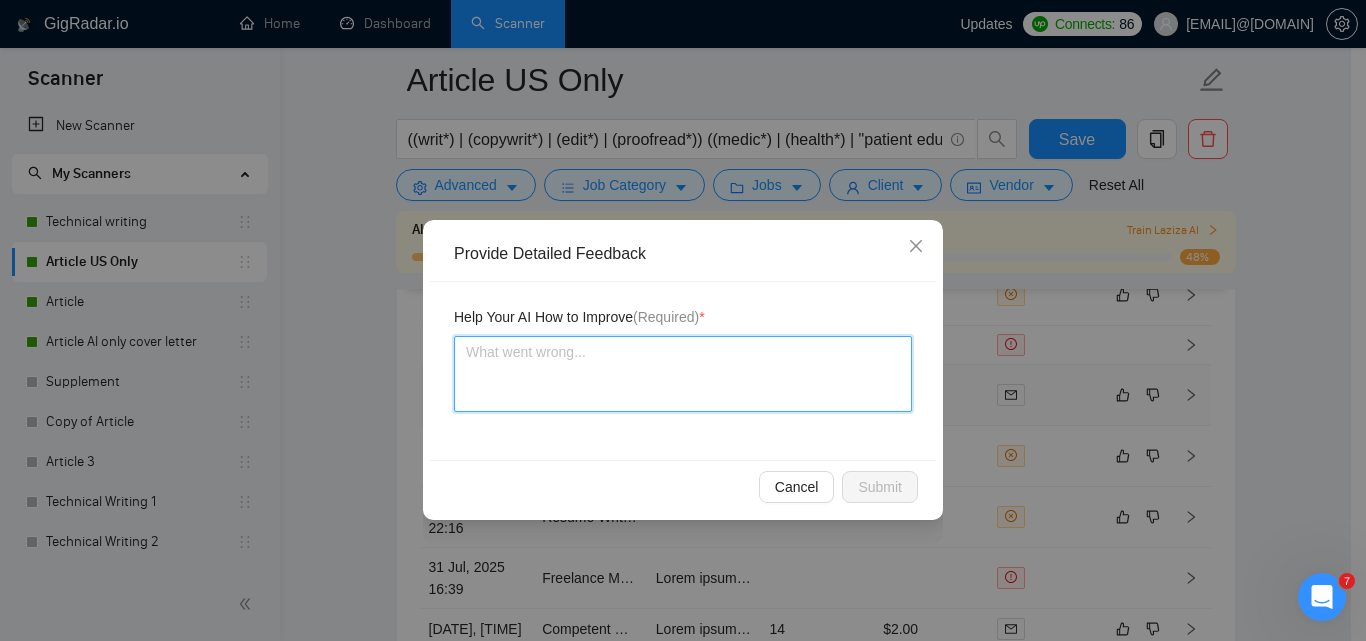 type on "D" 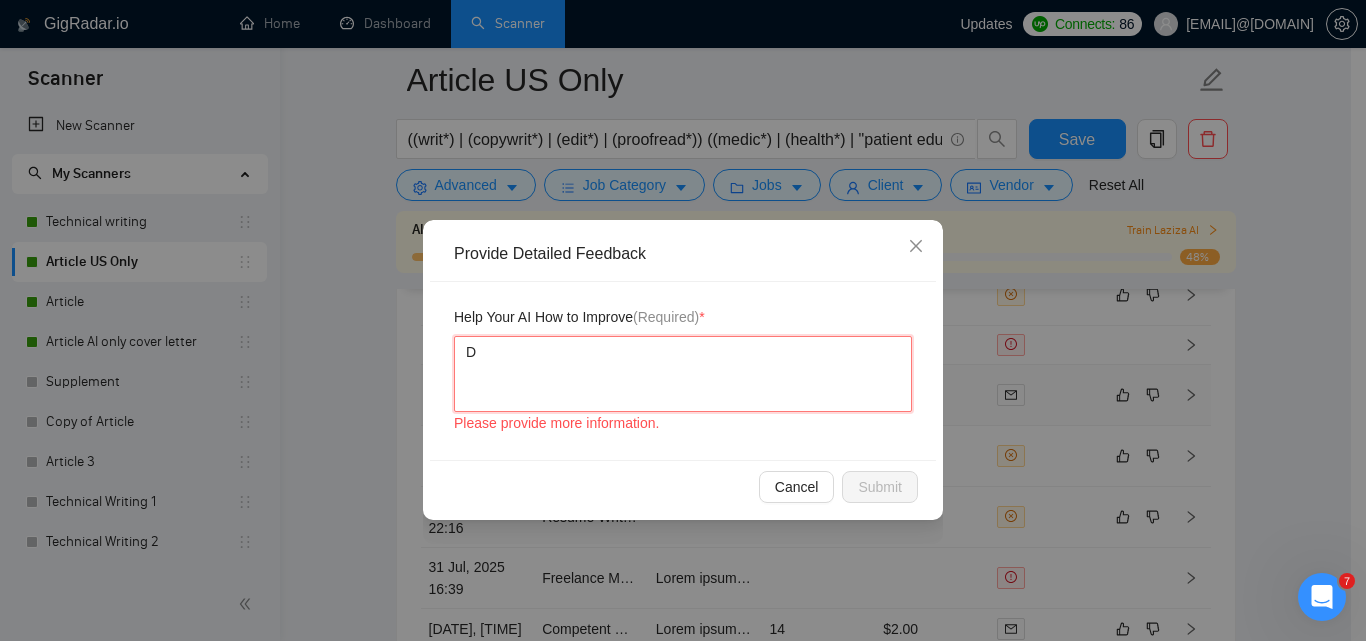 type 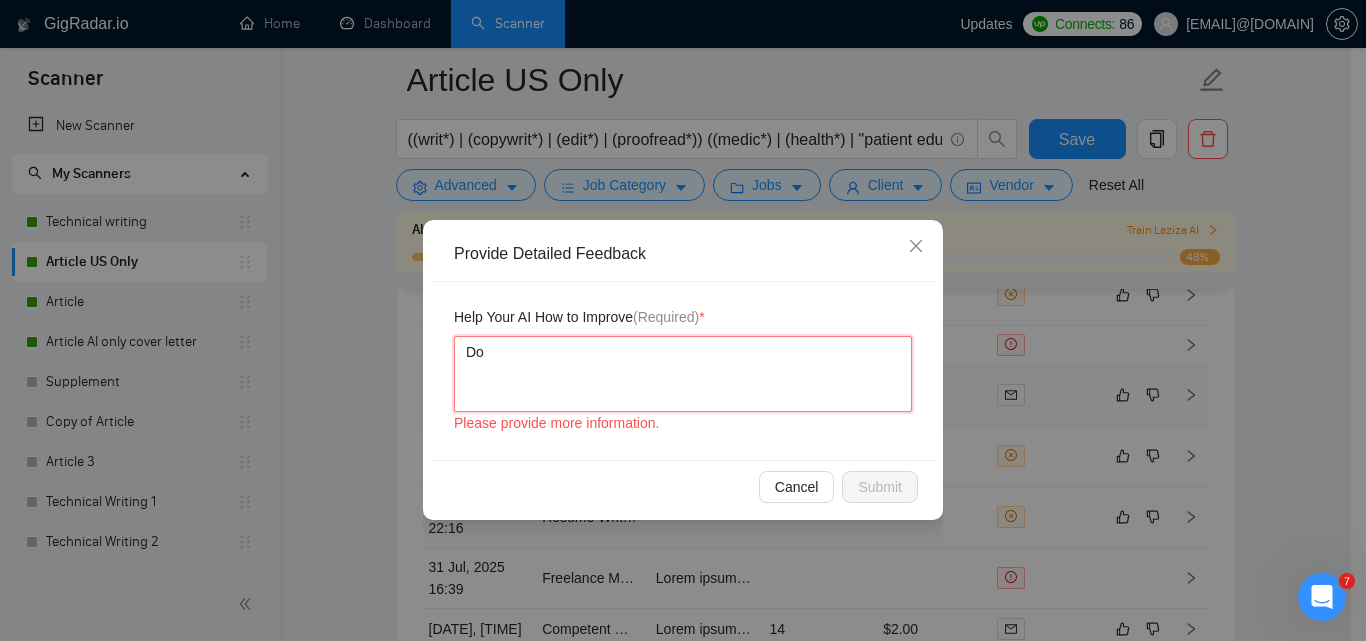 type 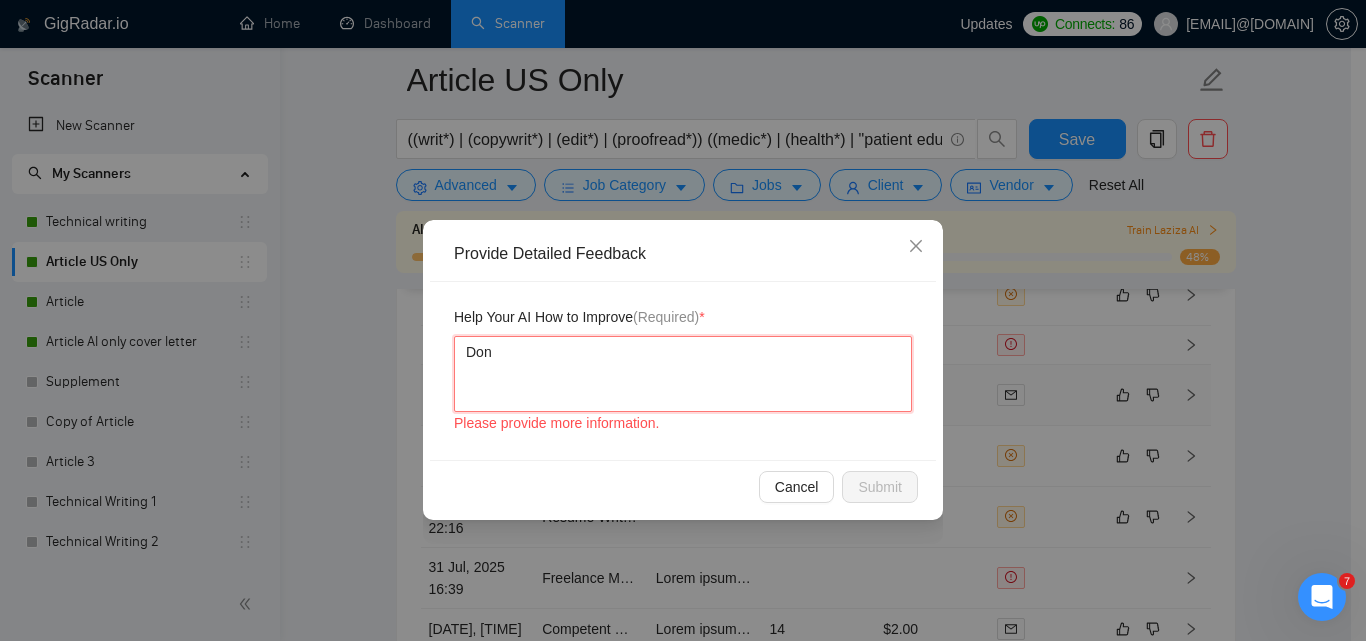 type 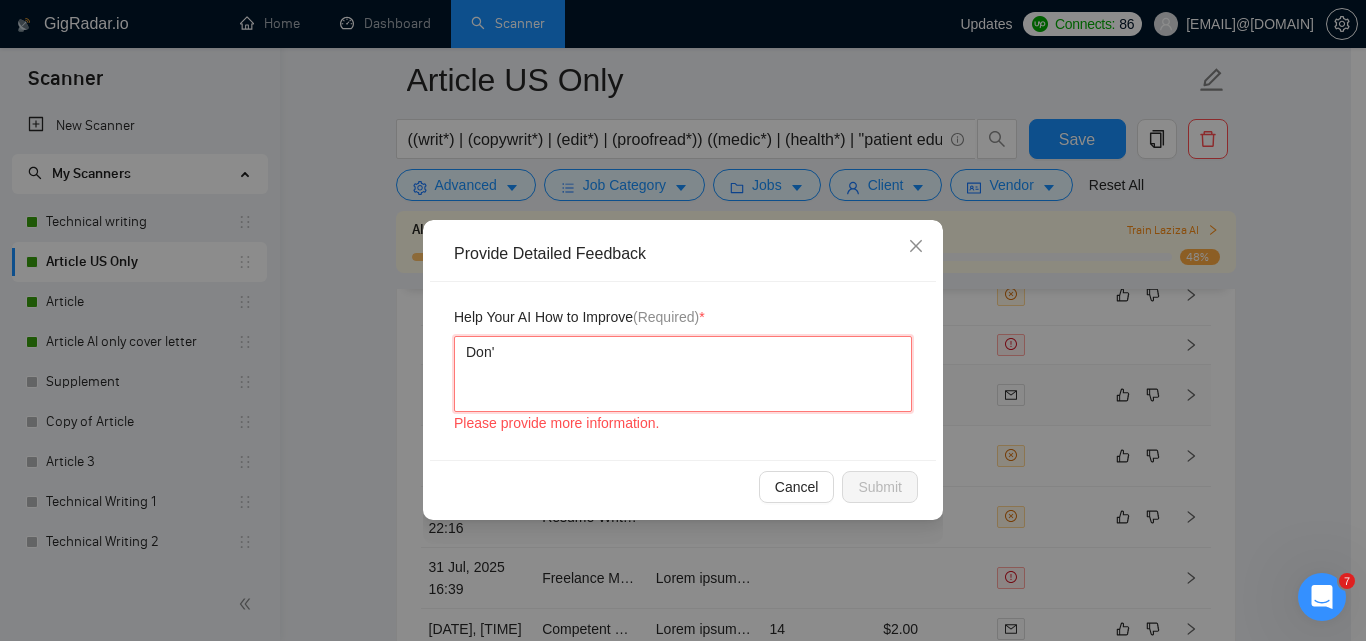 type 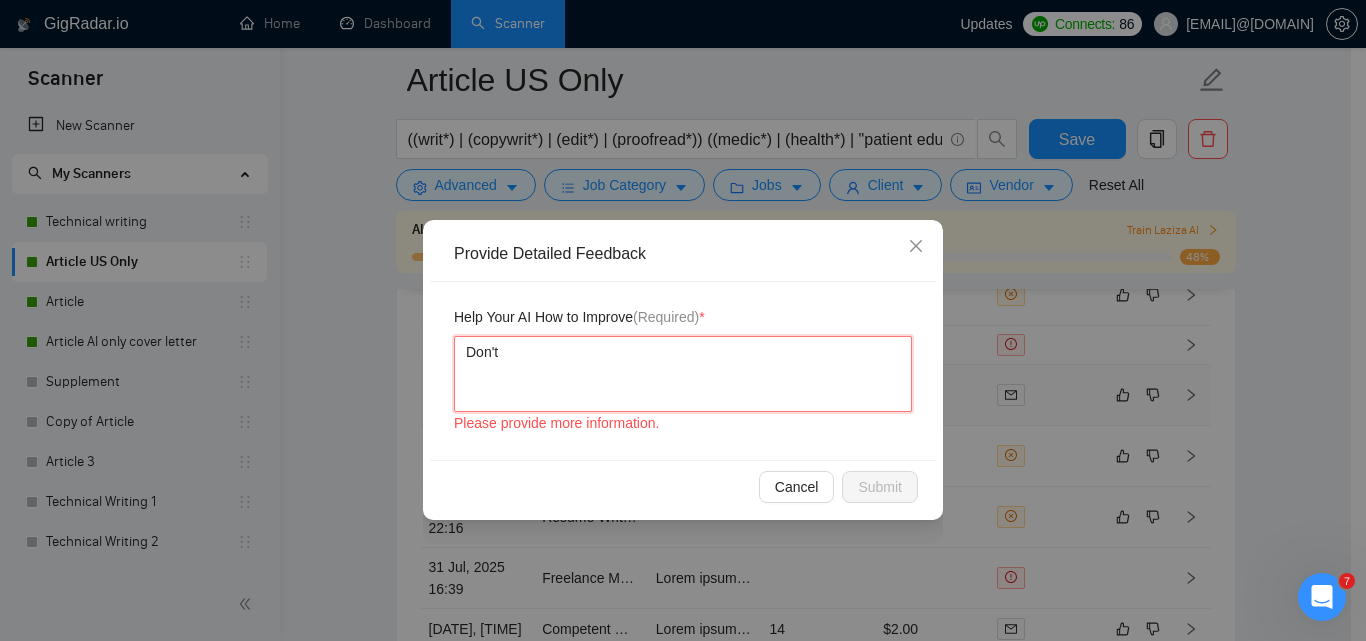 type 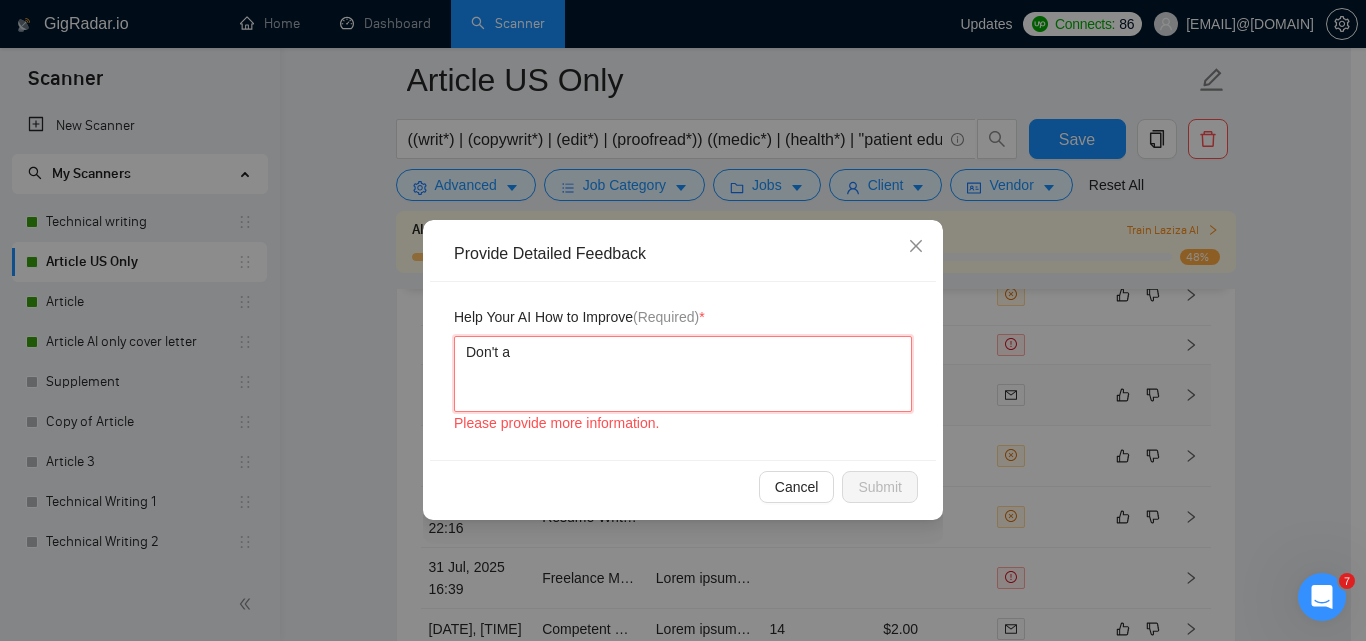 type 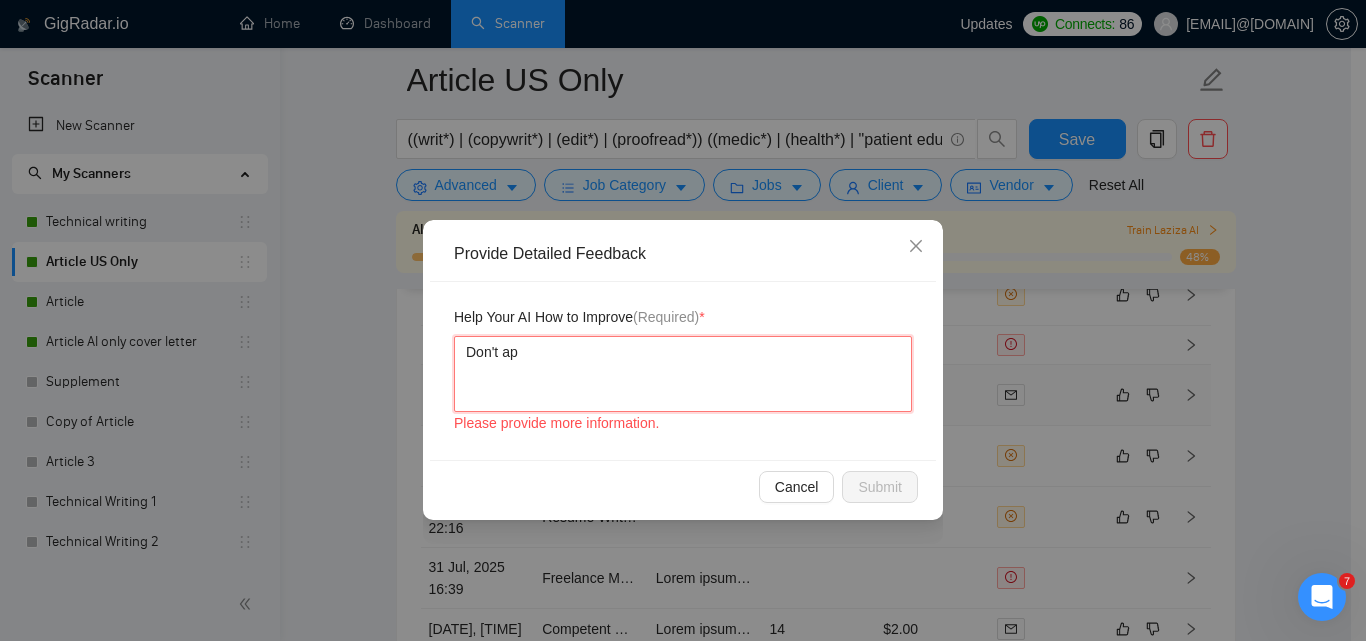 type 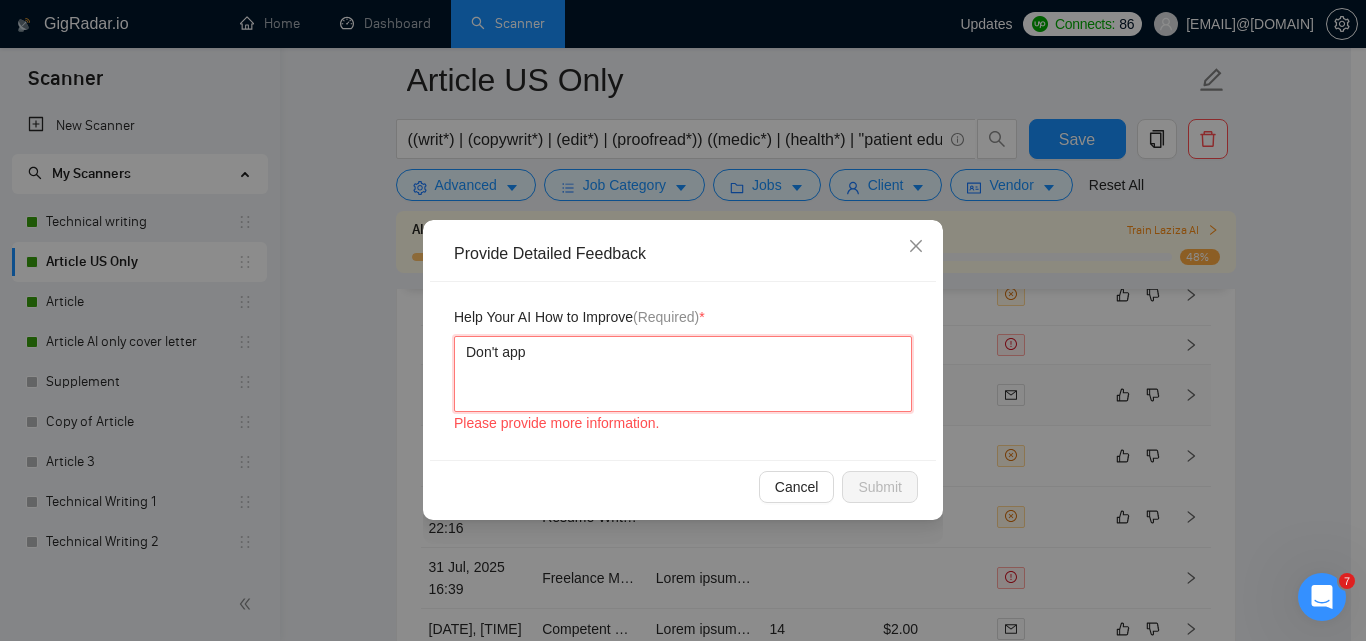 type 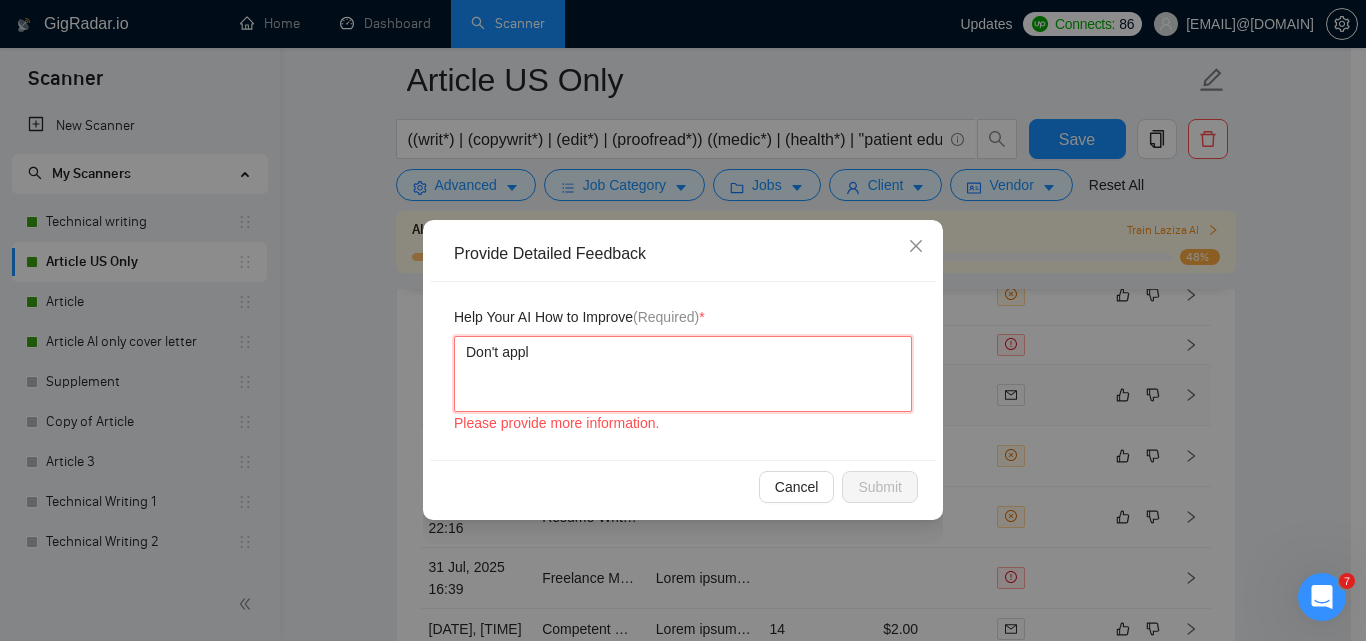 type 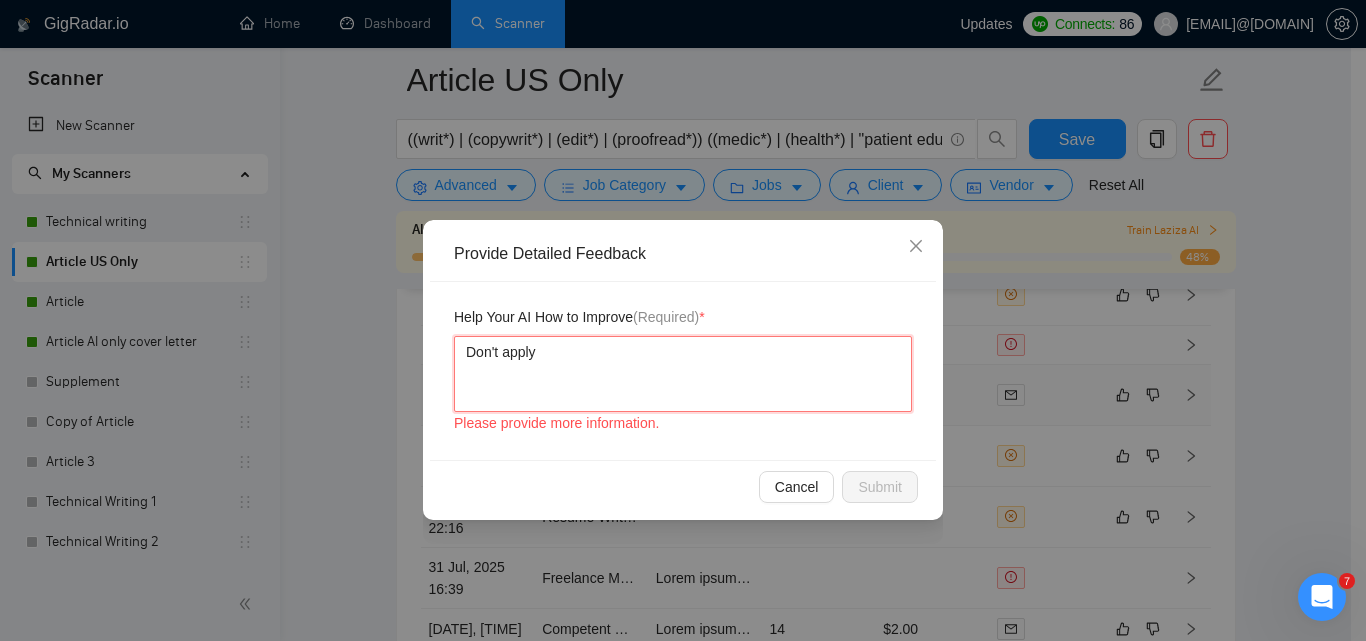 type 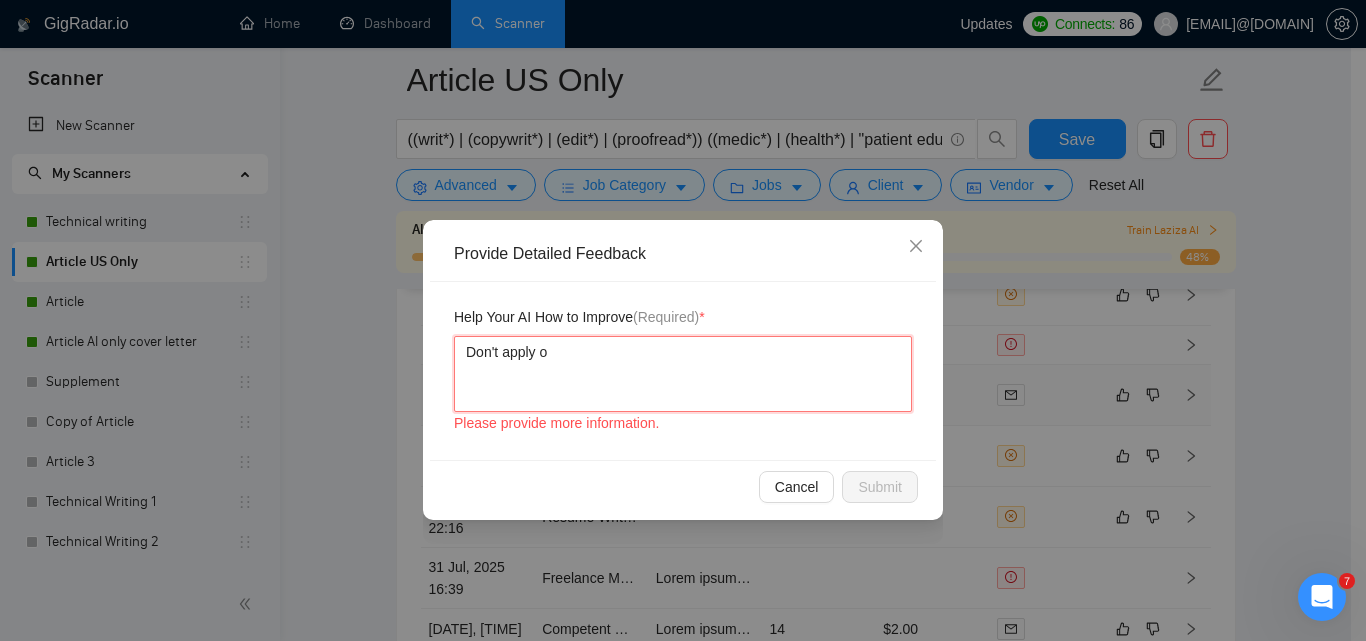 type 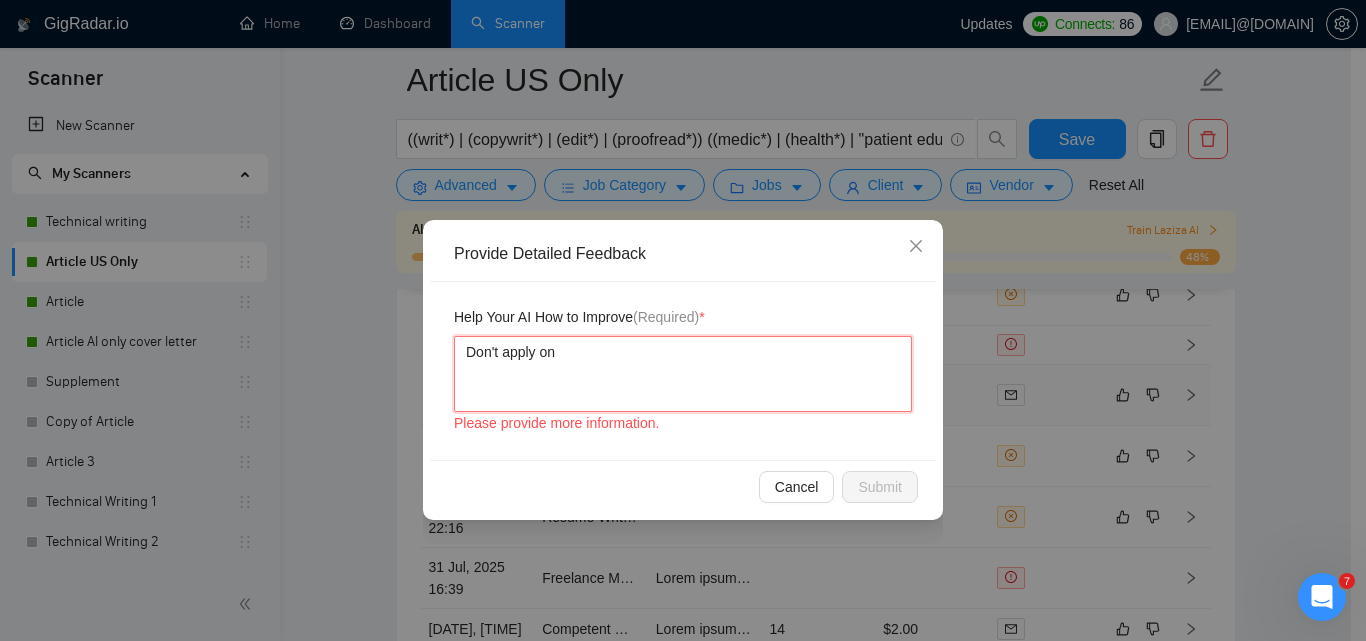 type 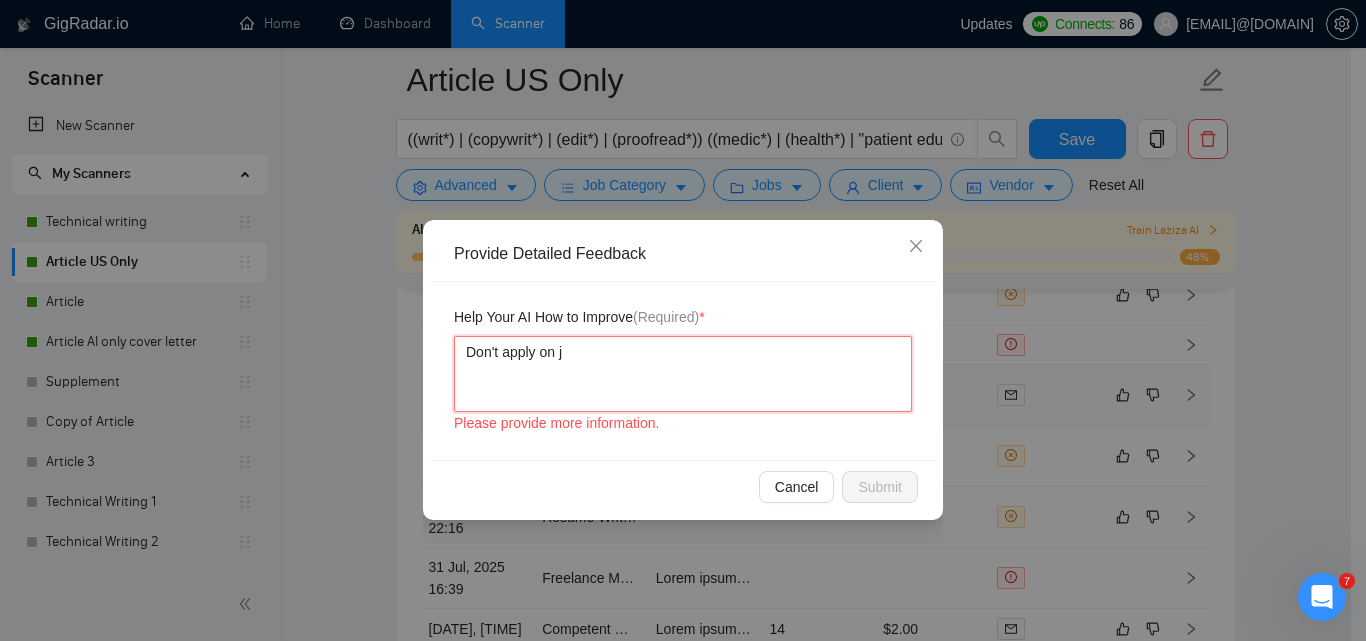 type 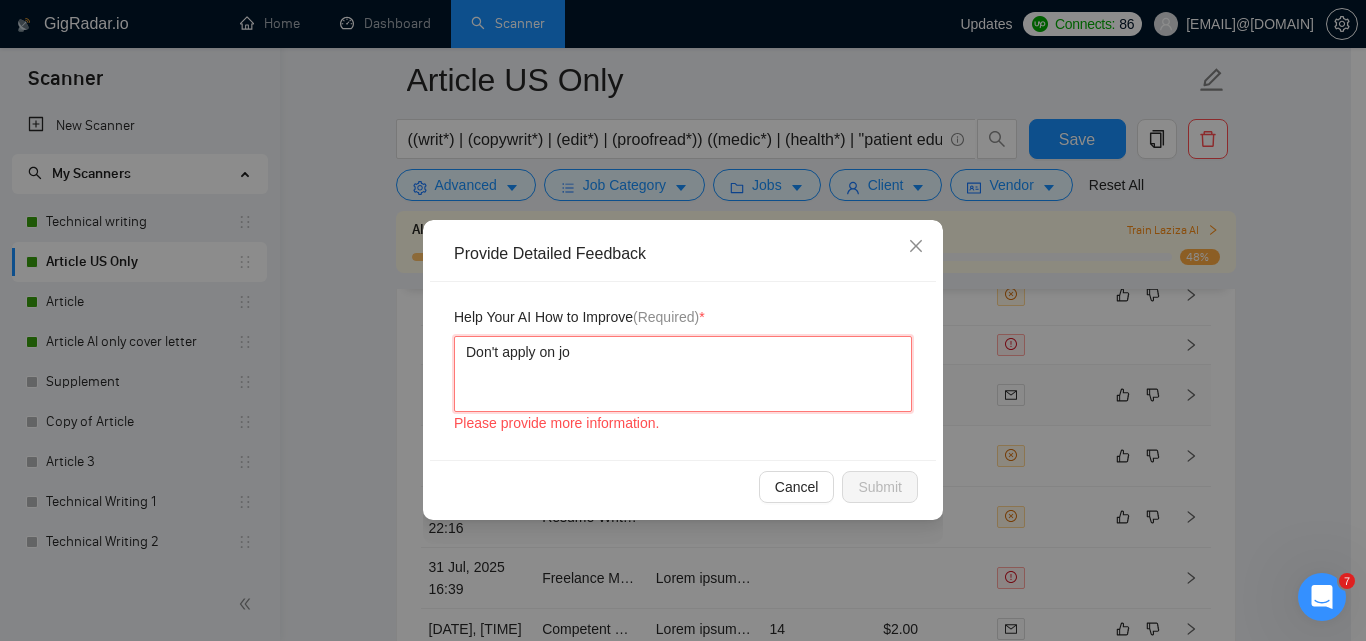 type 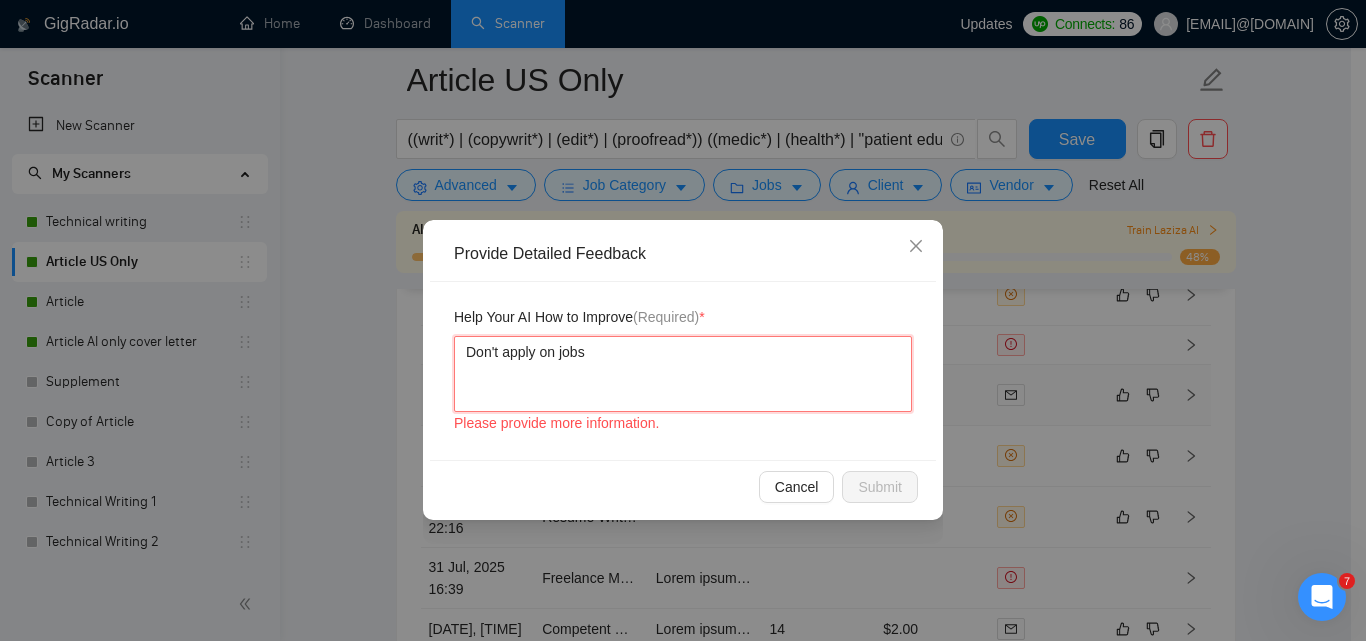 type on "Don't apply on jobsd" 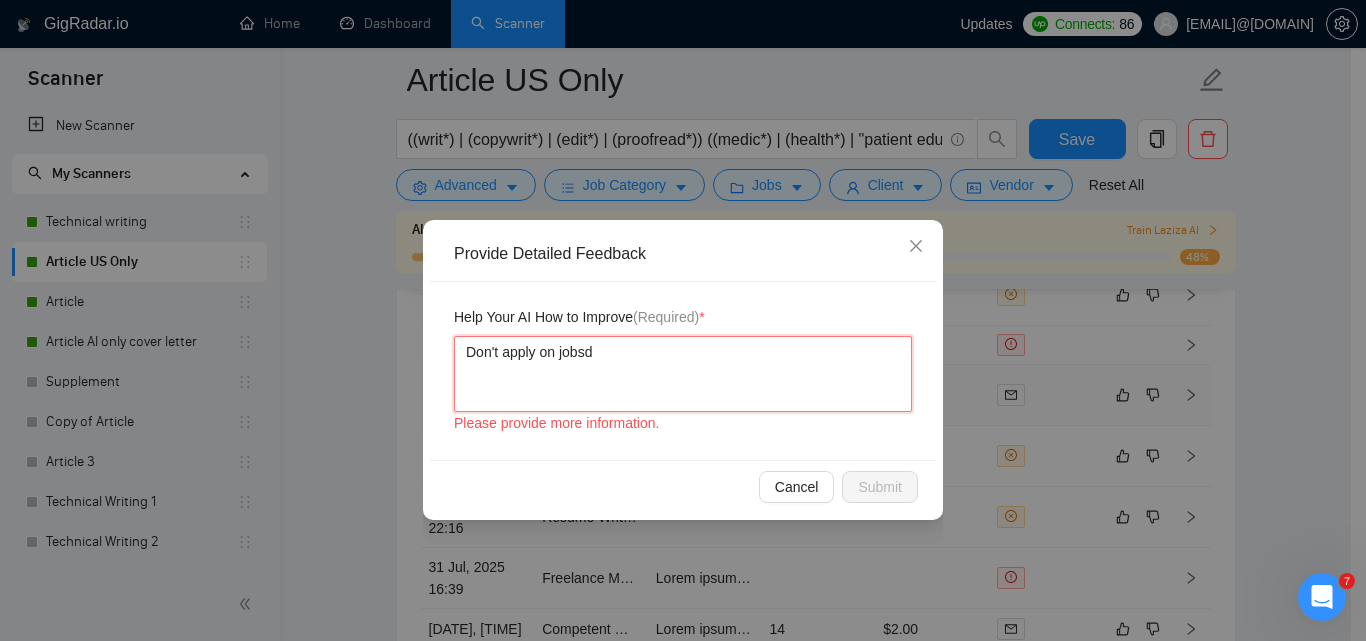 type 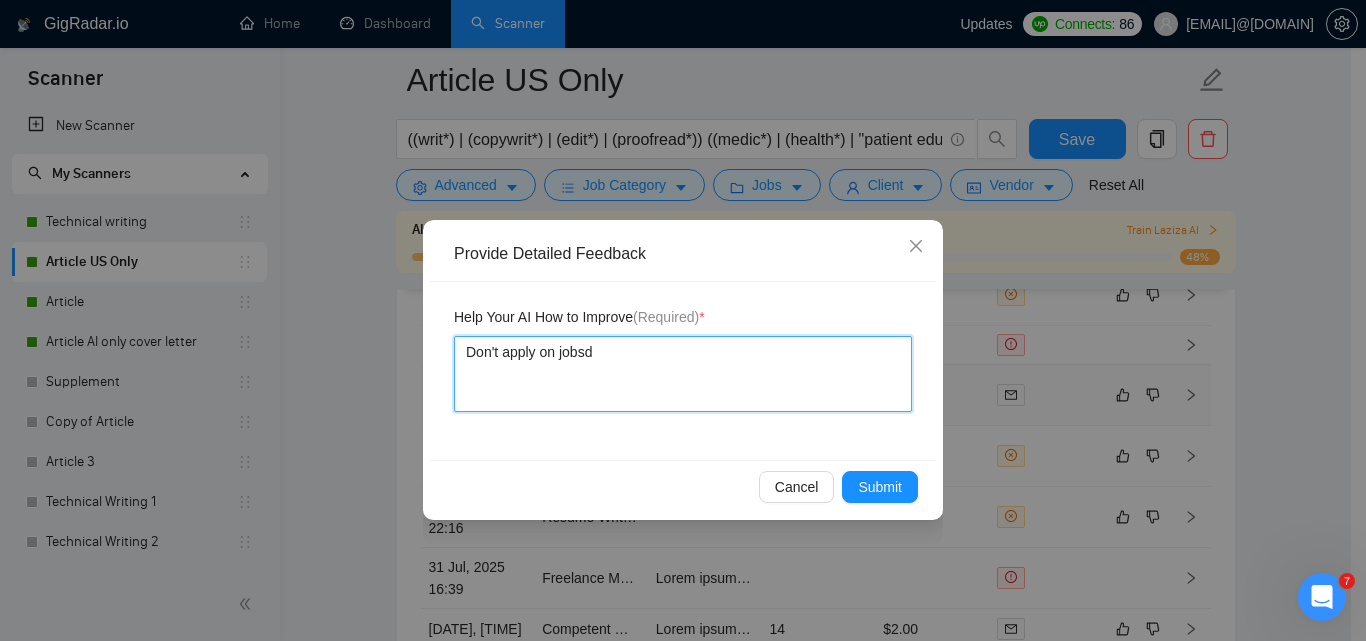 type 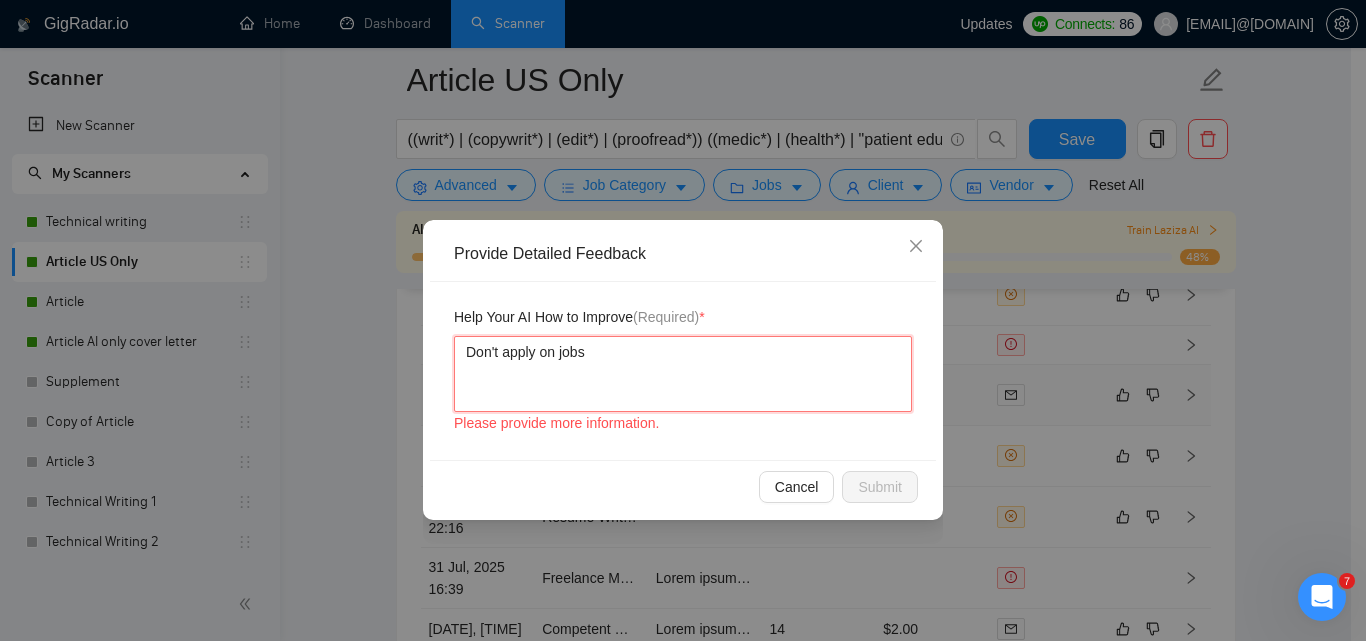 type 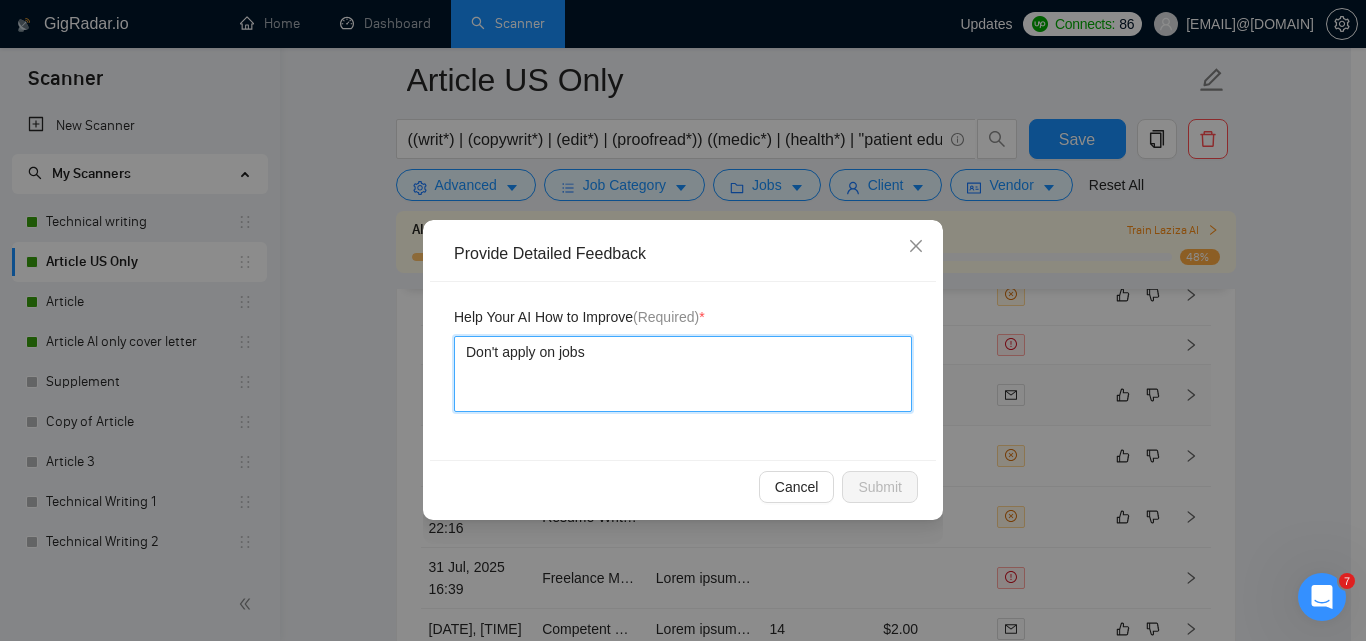 type 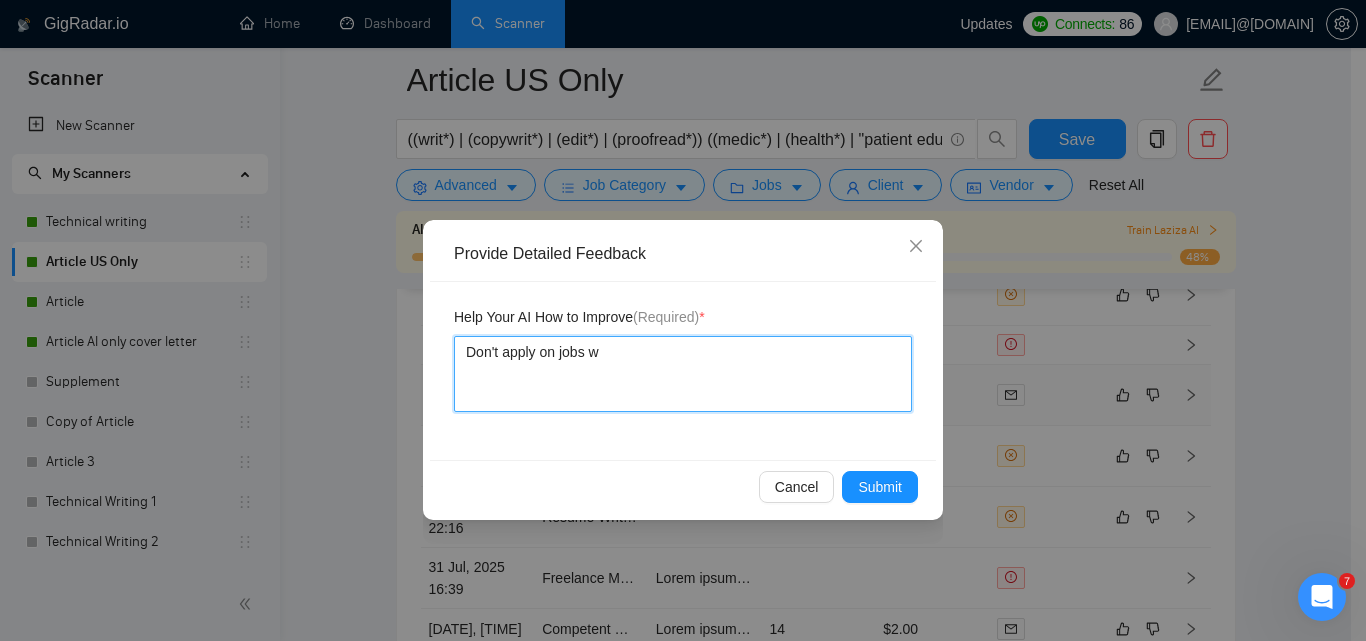 type 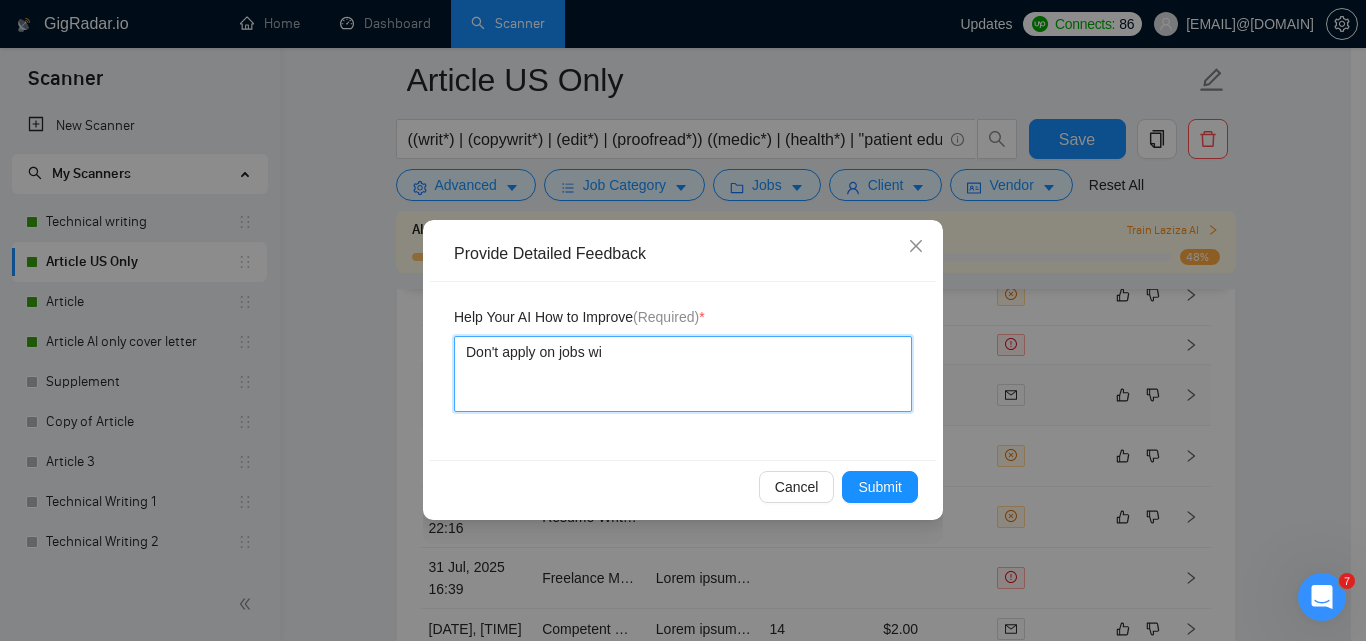 type 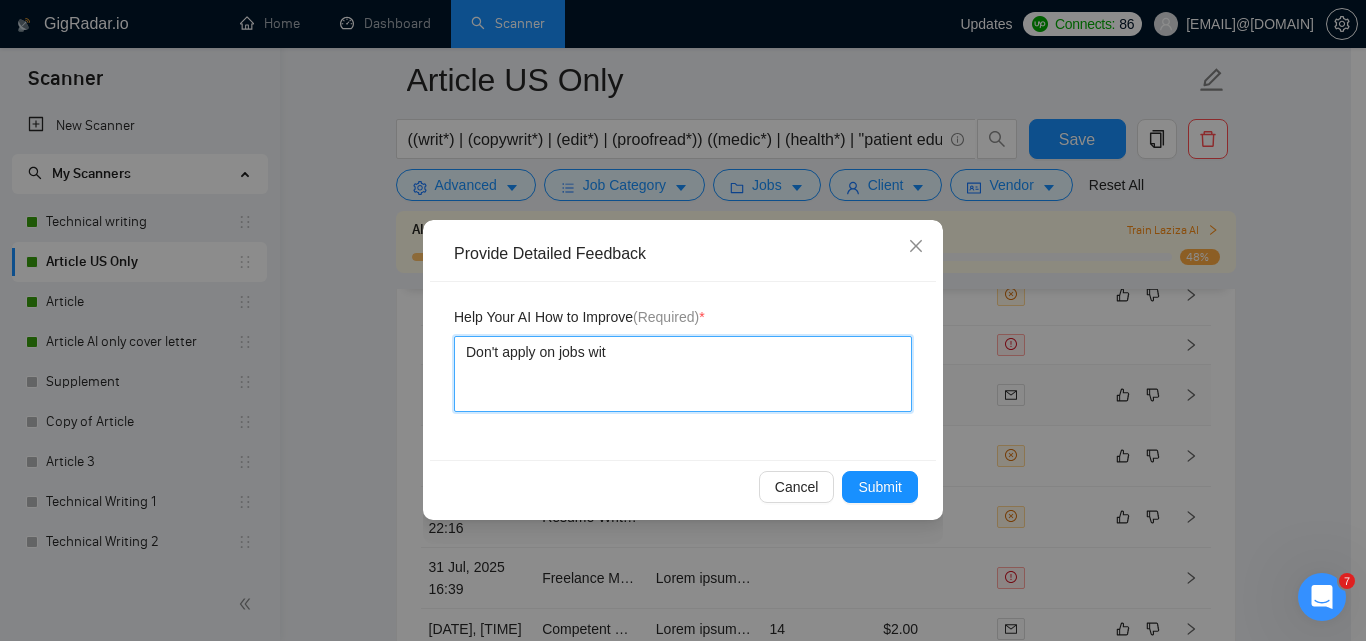 type 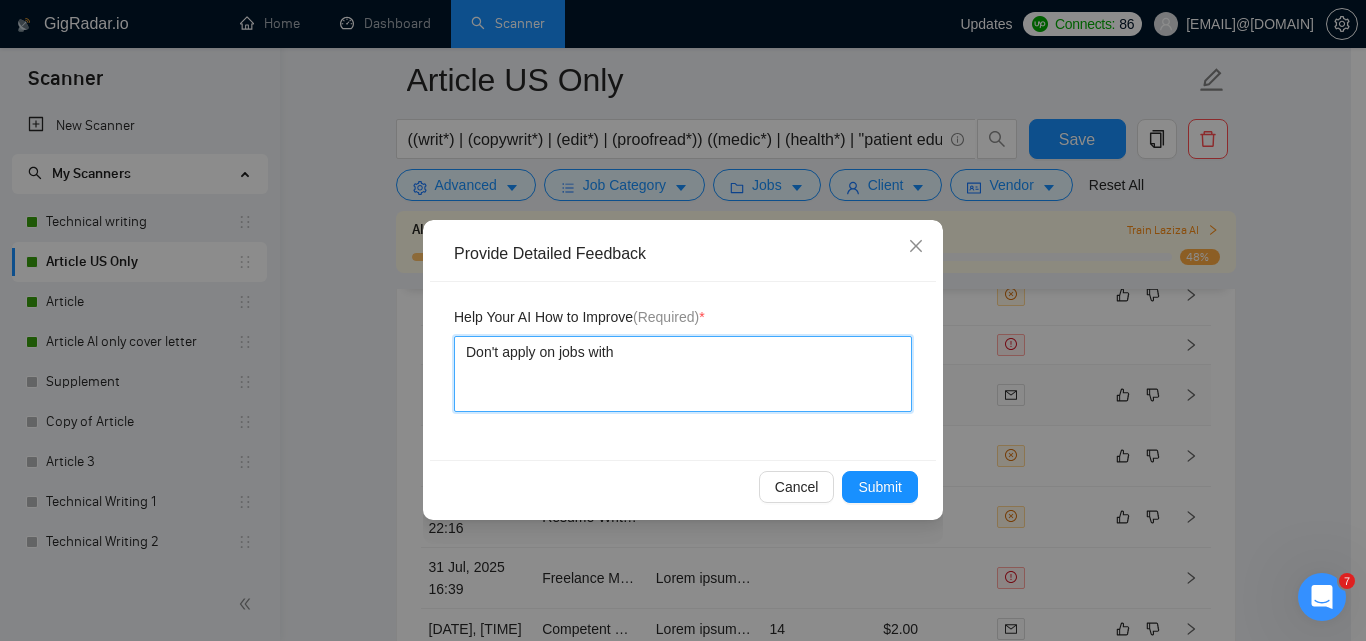 type 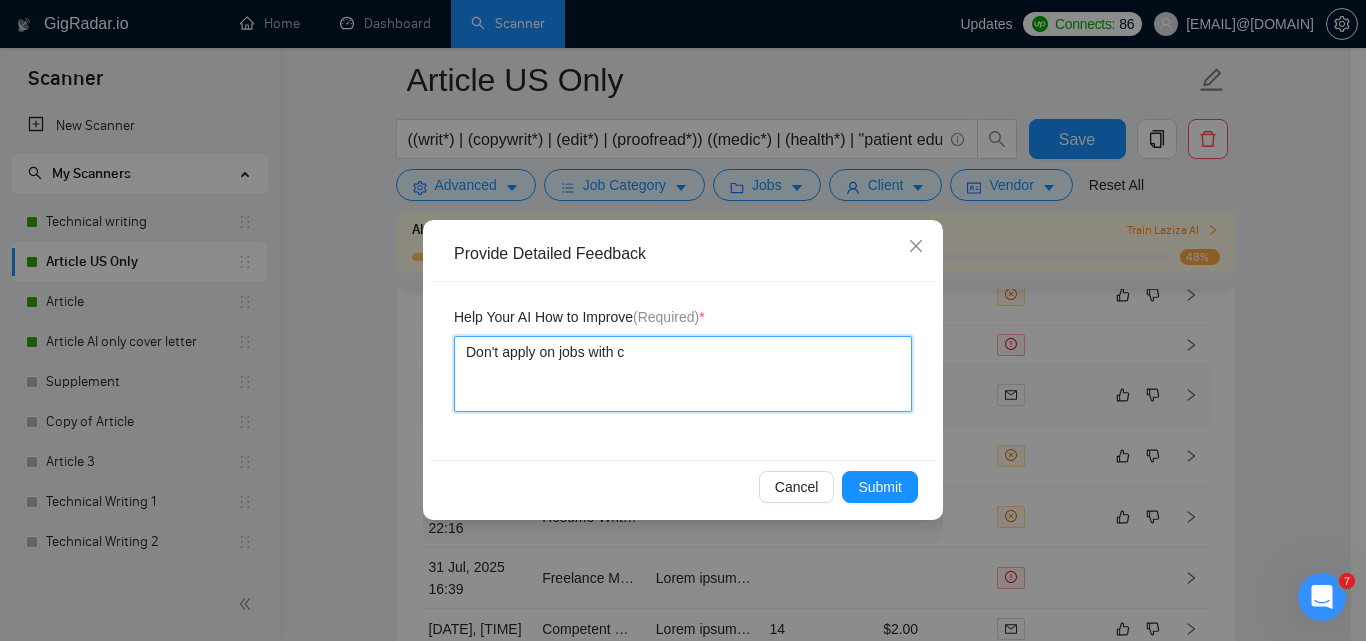 type 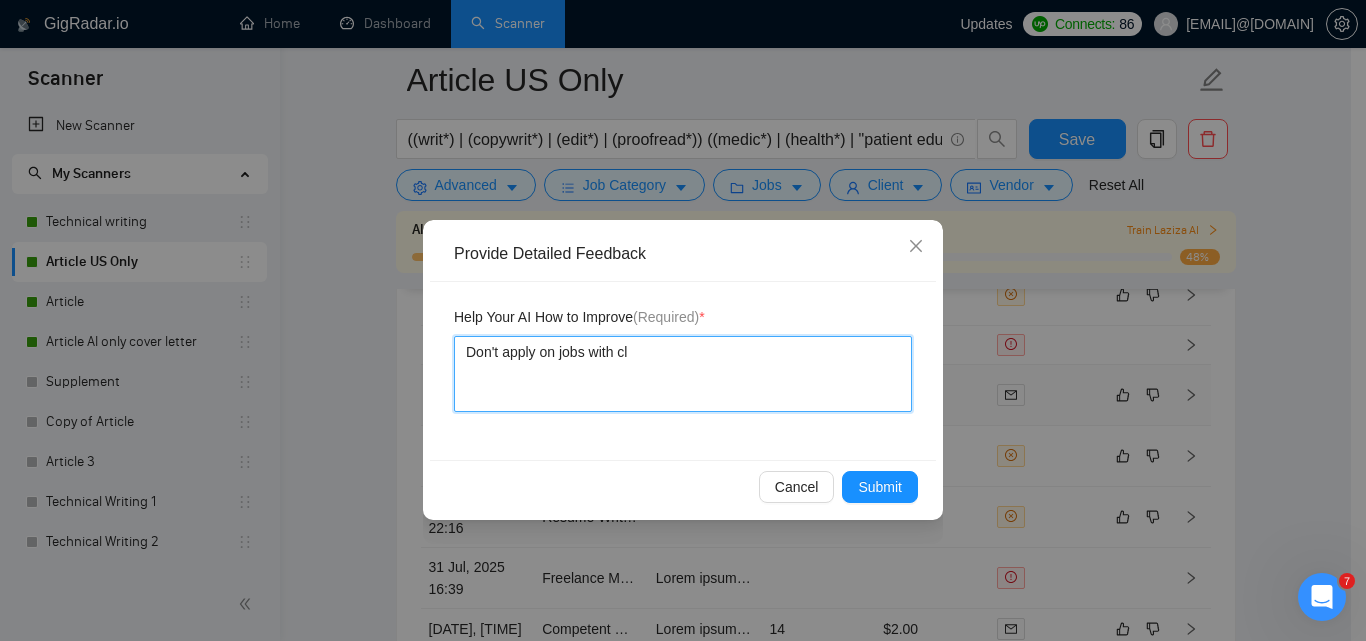 type 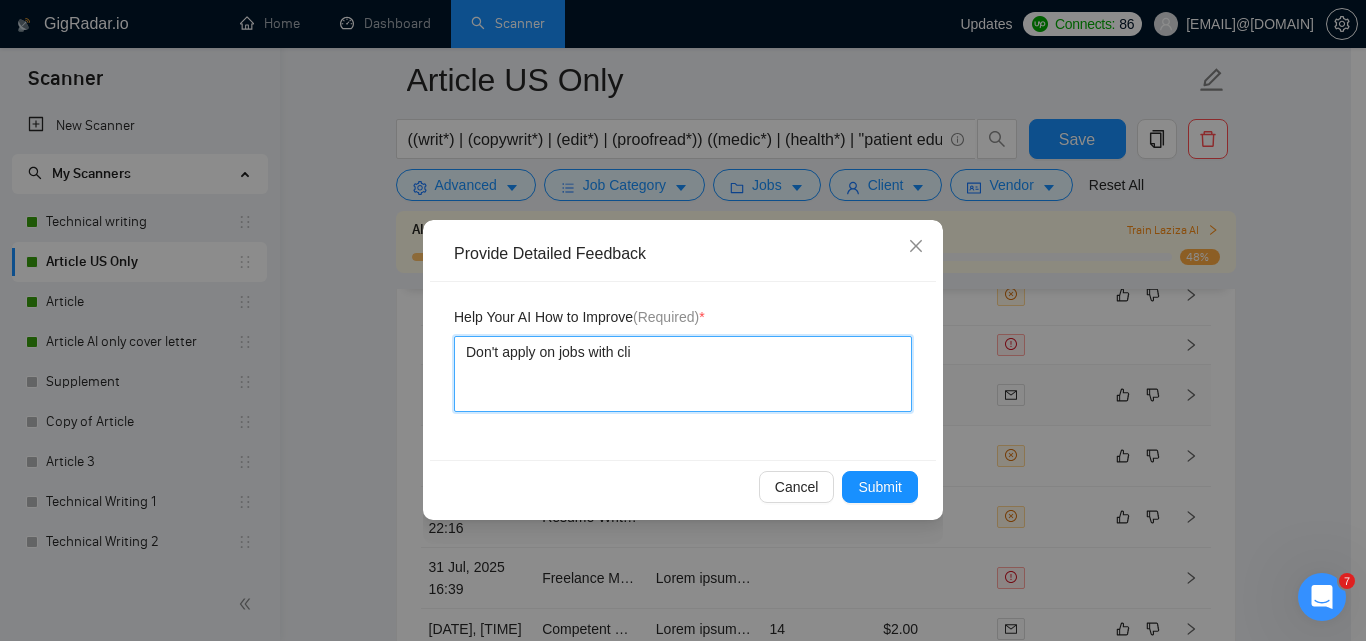 type on "Don't apply on jobs with clie" 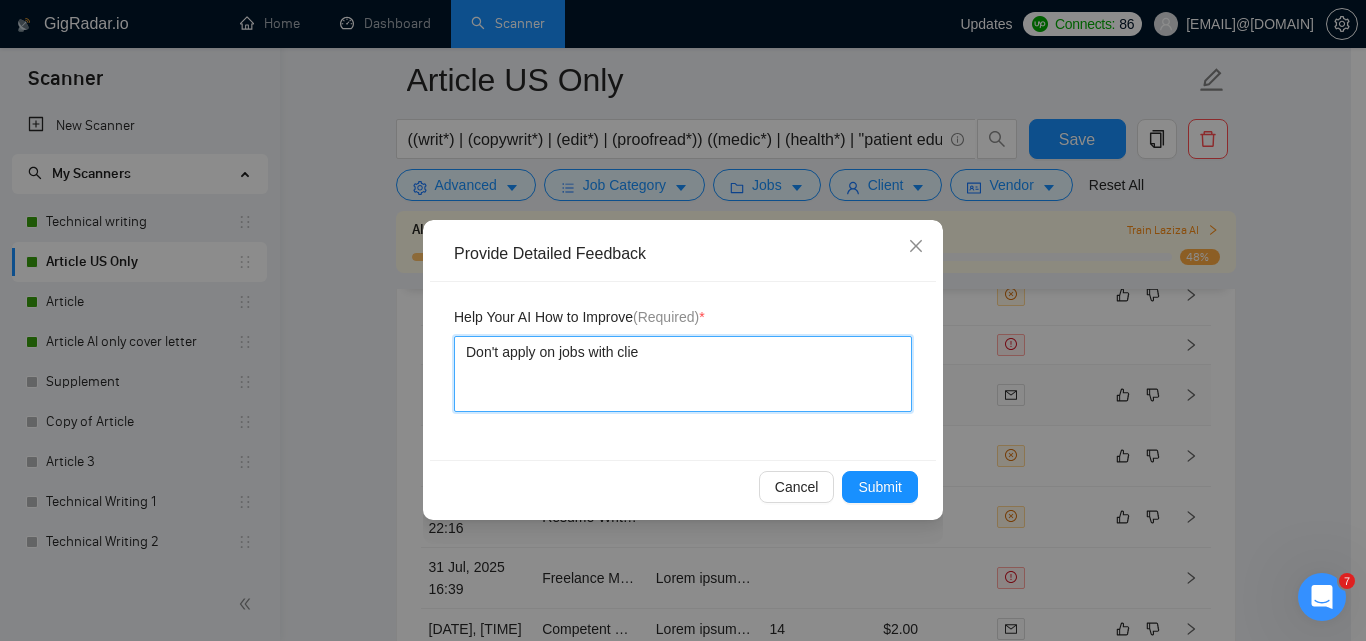 type 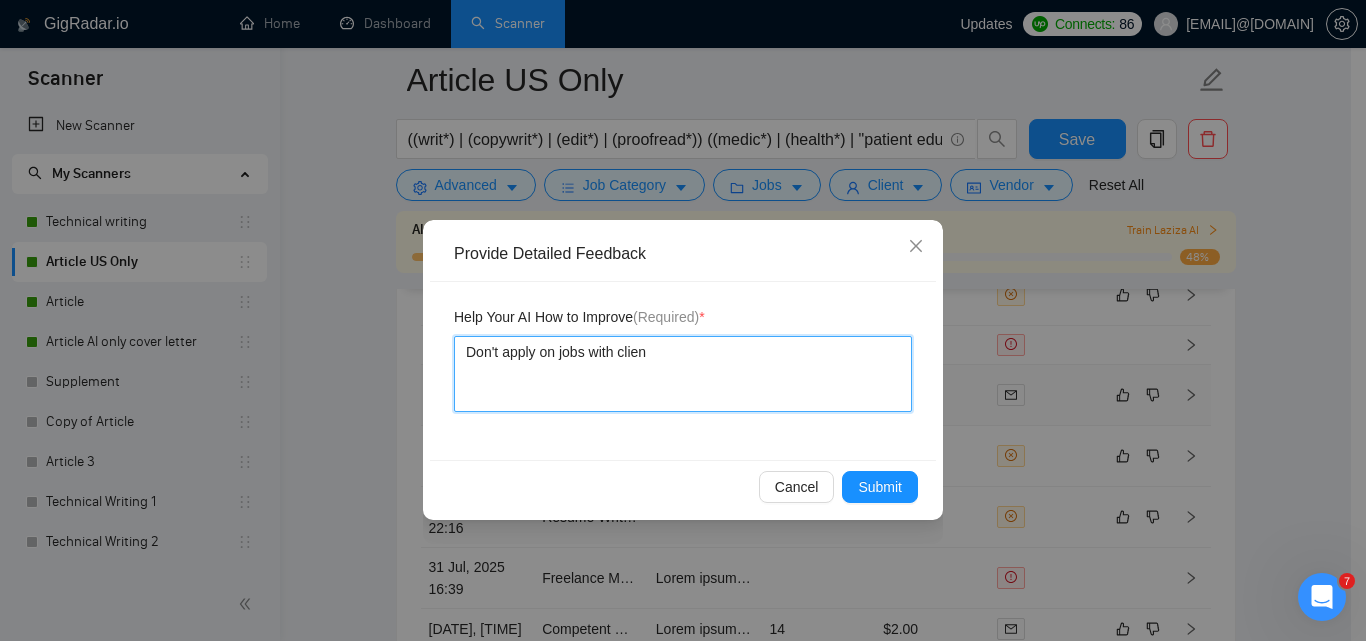 type on "Don't apply on jobs with client" 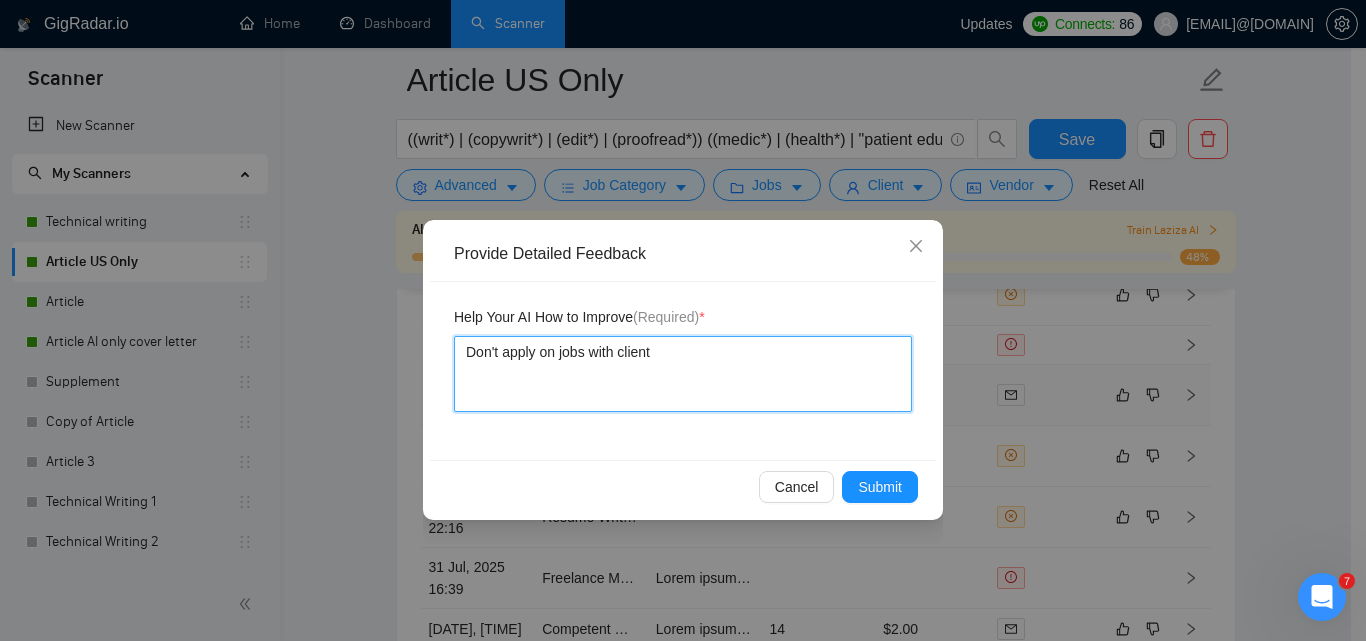 type 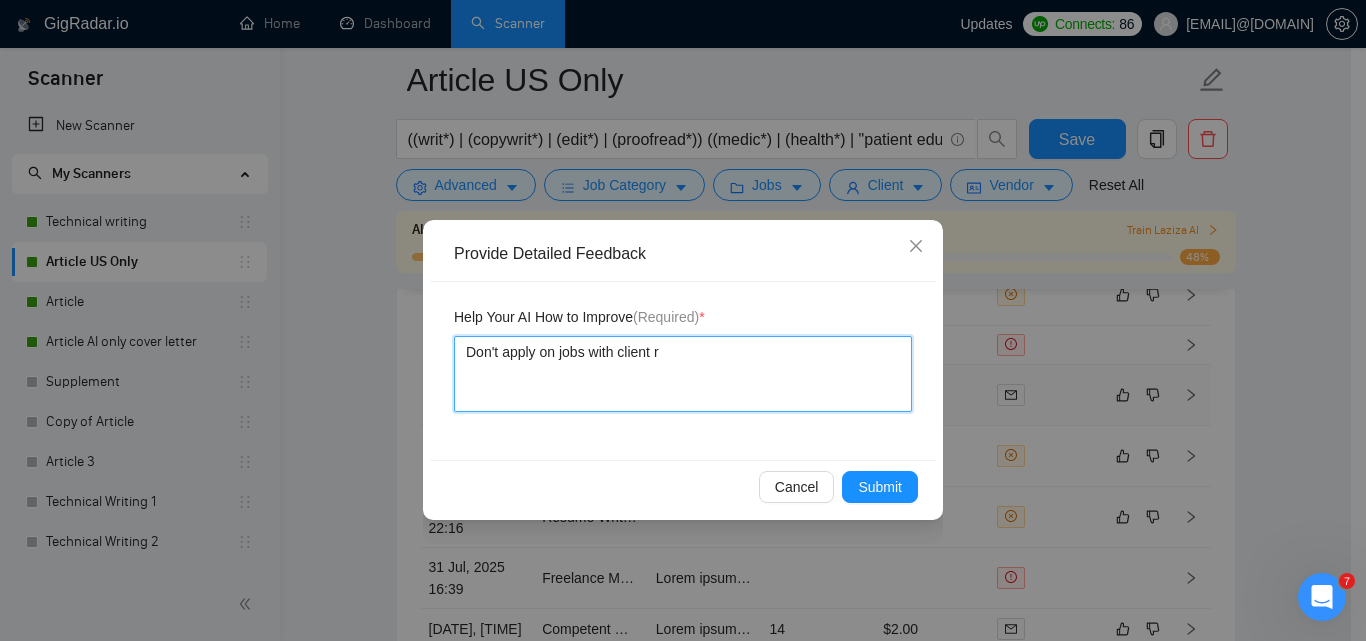 type 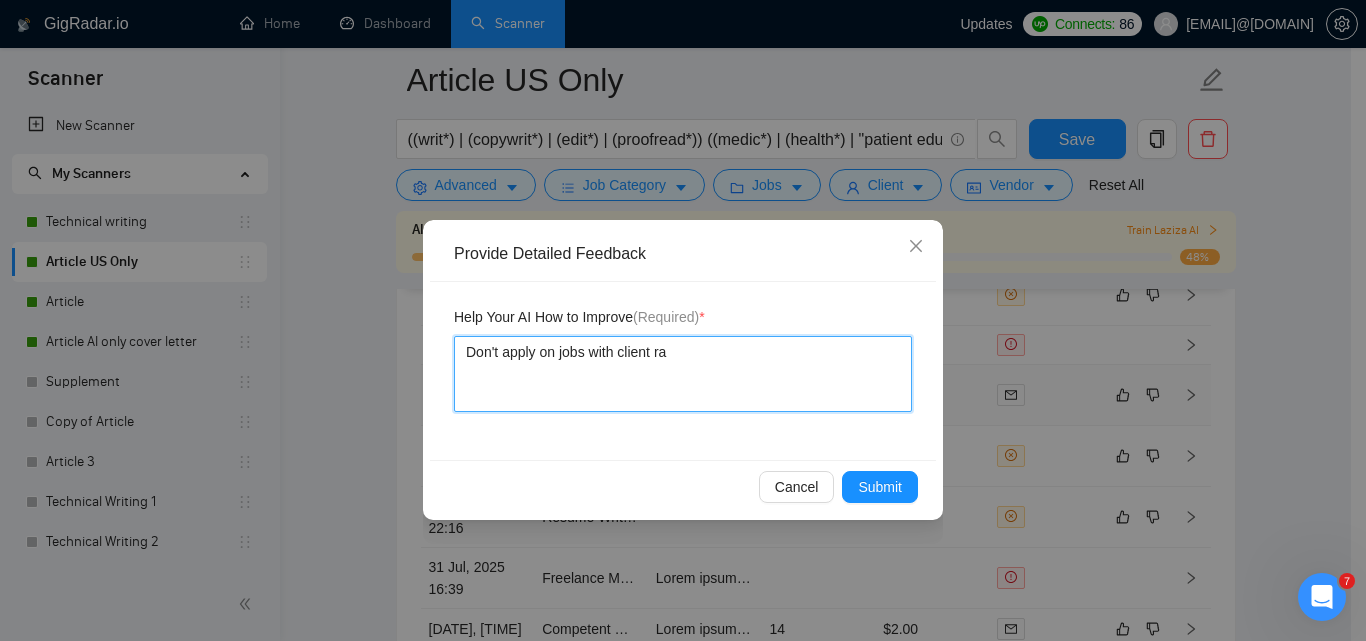 type 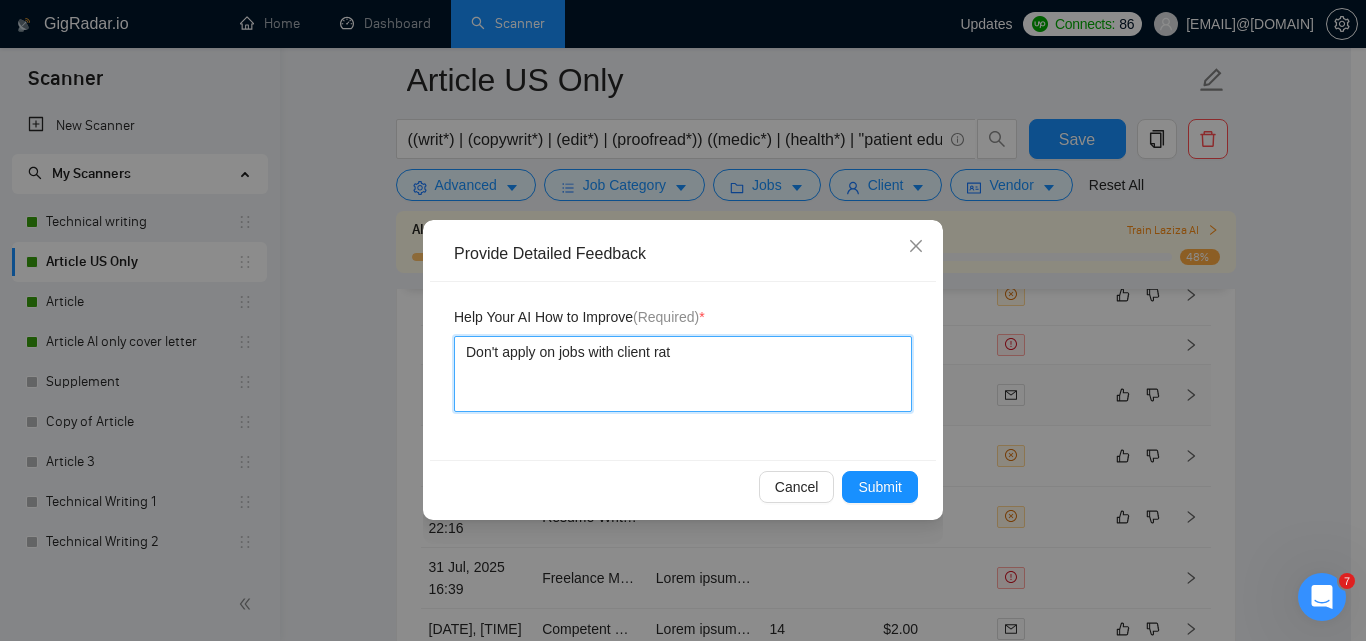 type on "Don't apply on jobs with client rati" 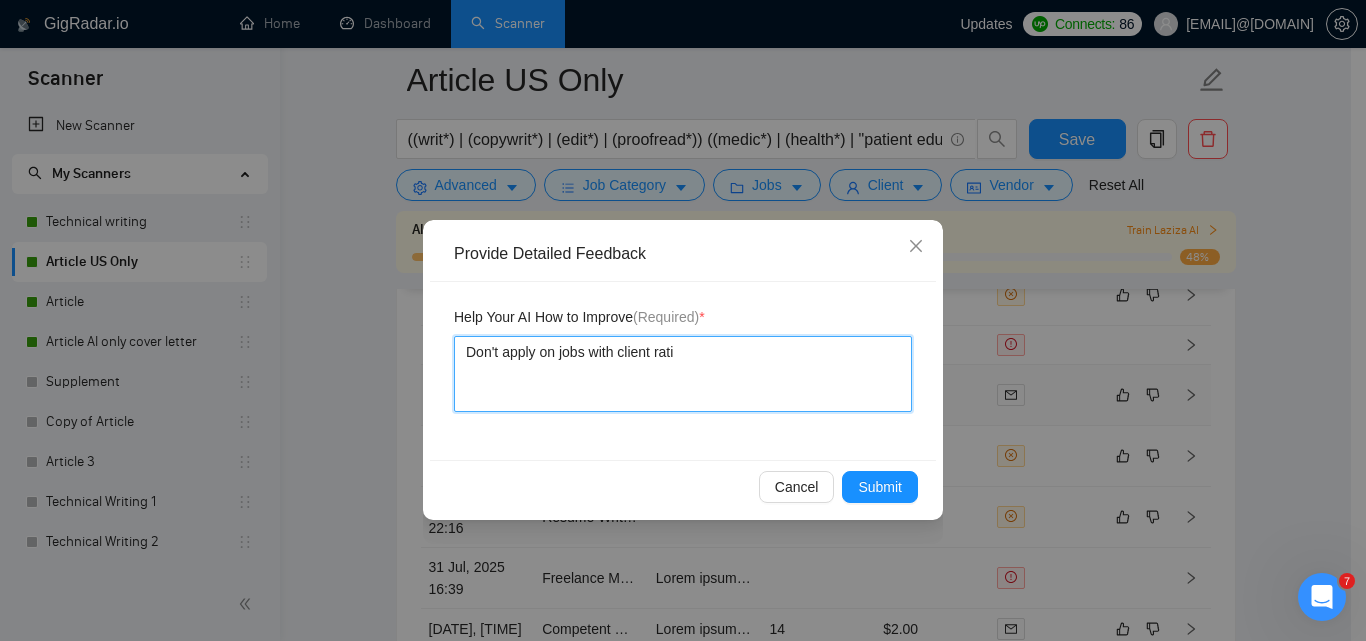 type 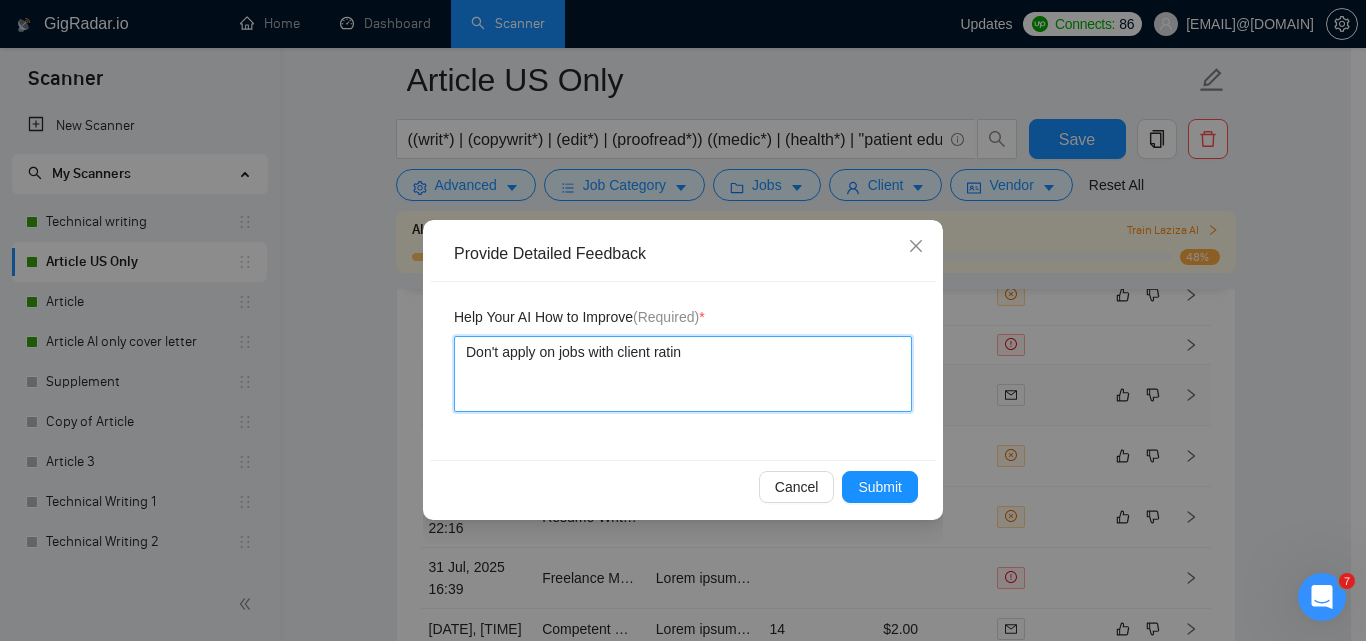 type 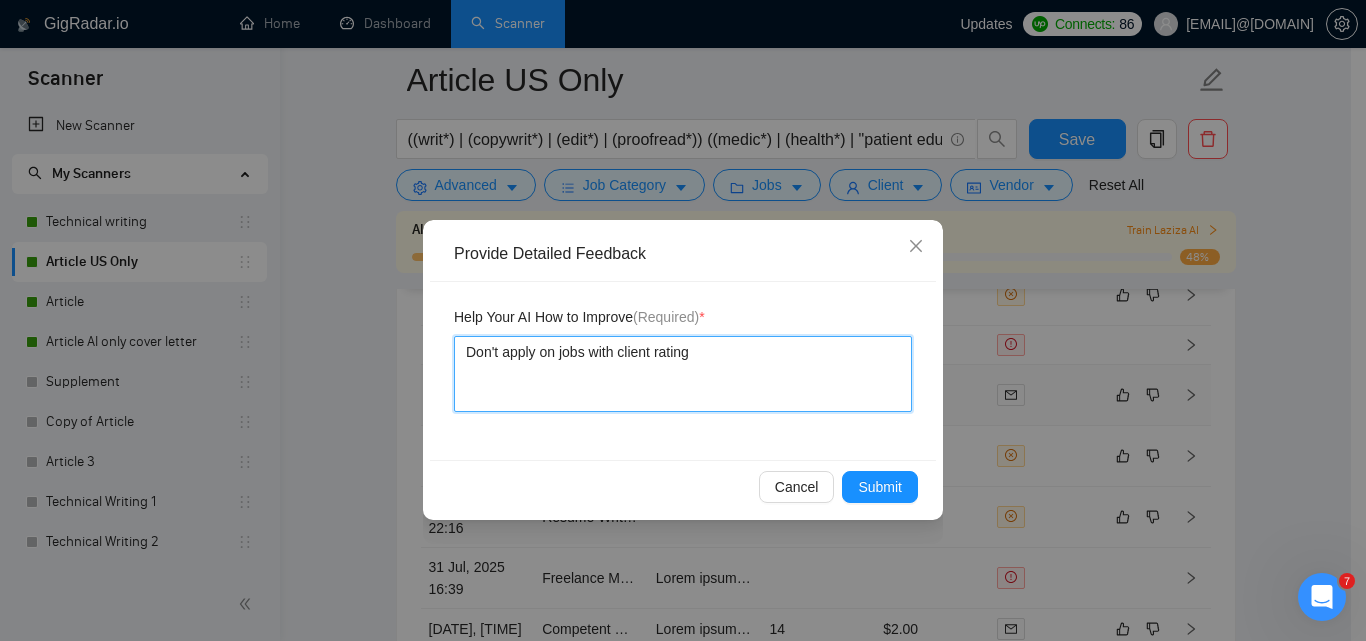 type 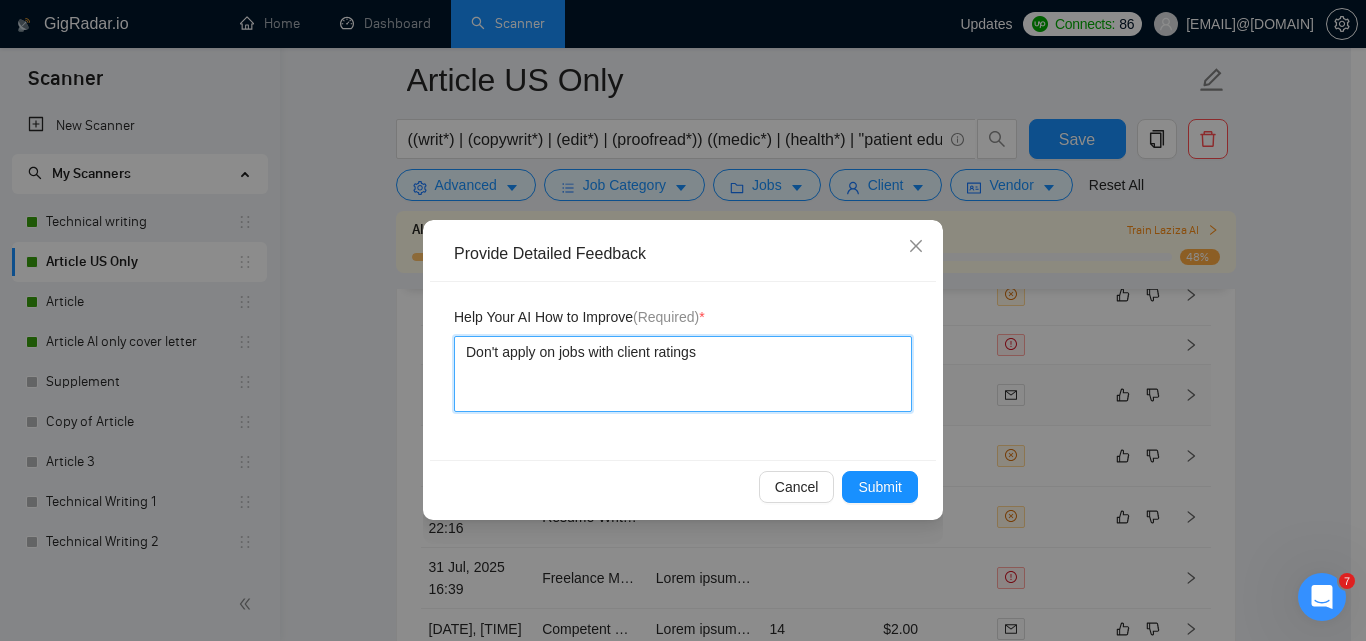 type 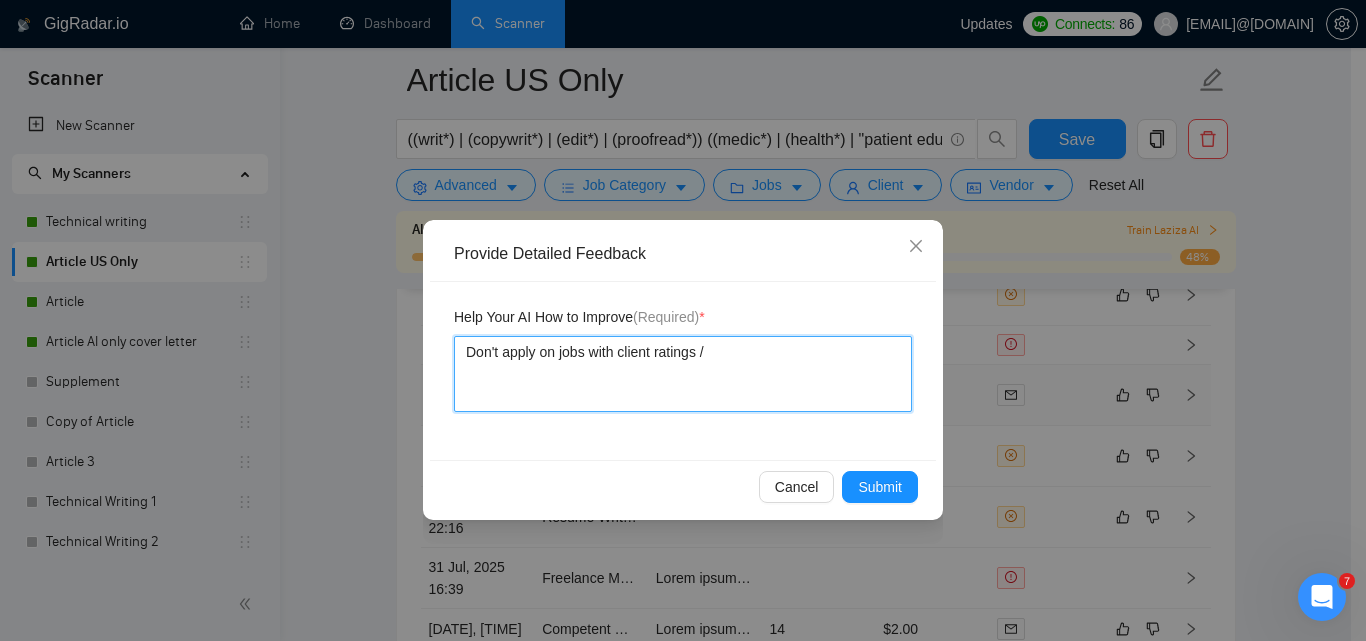 type 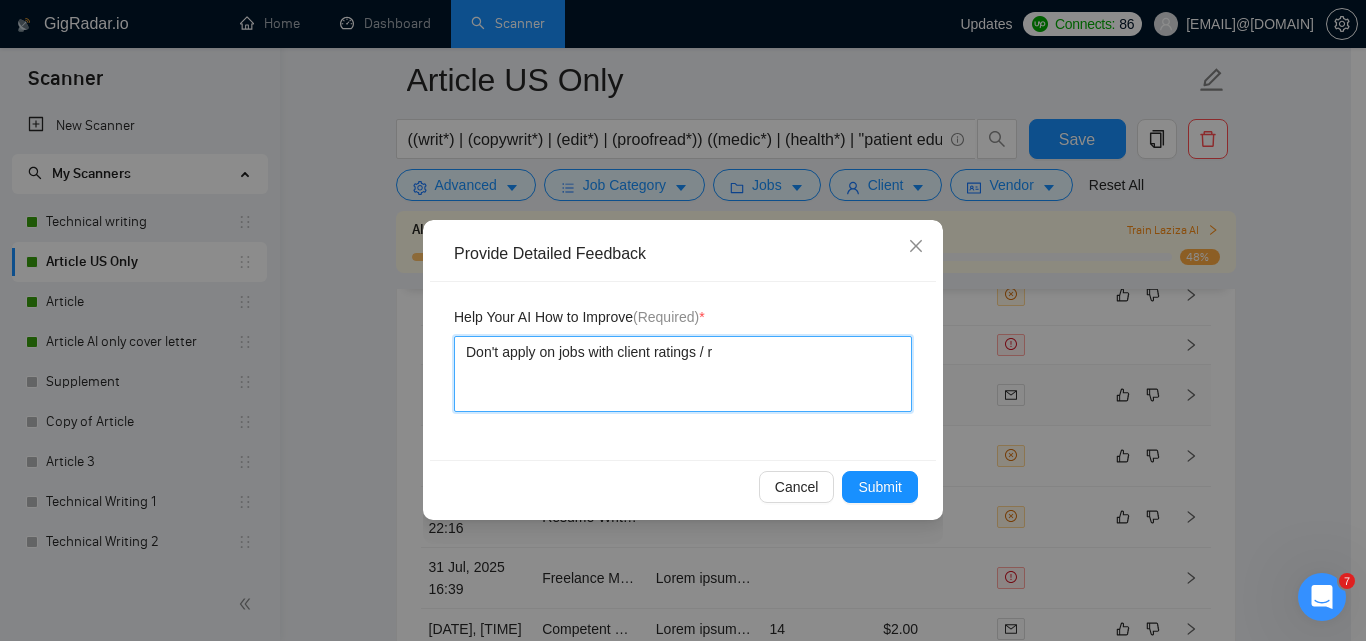 type 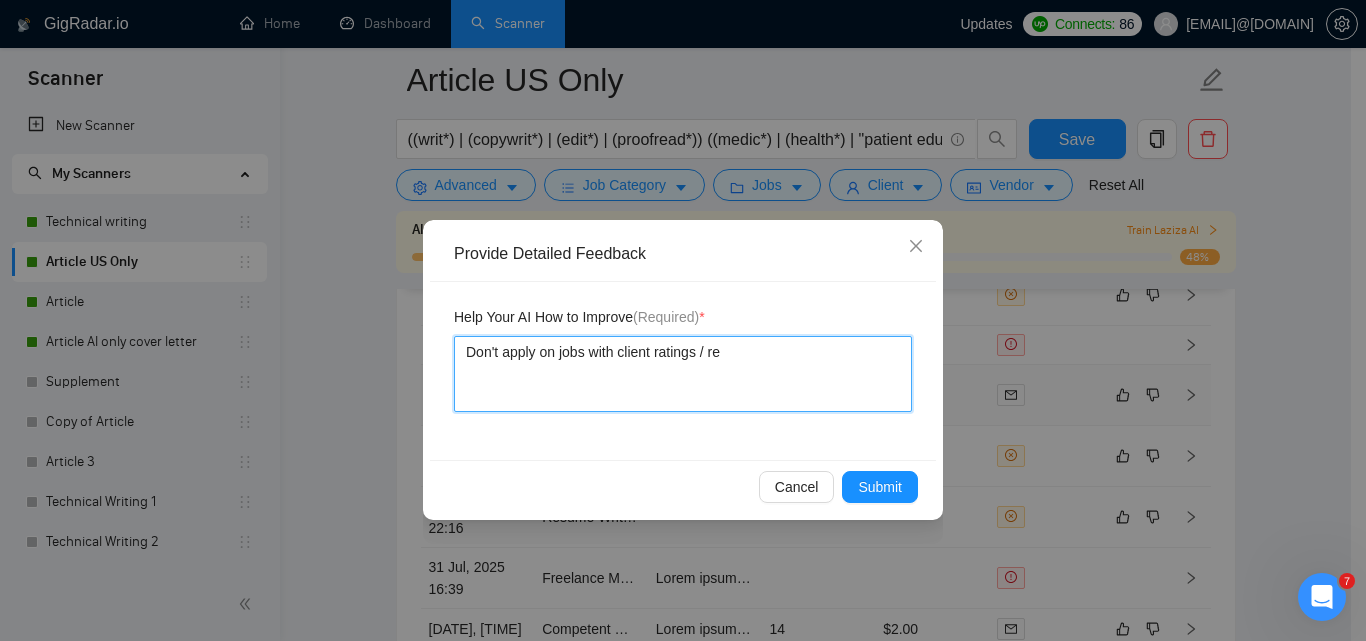 type 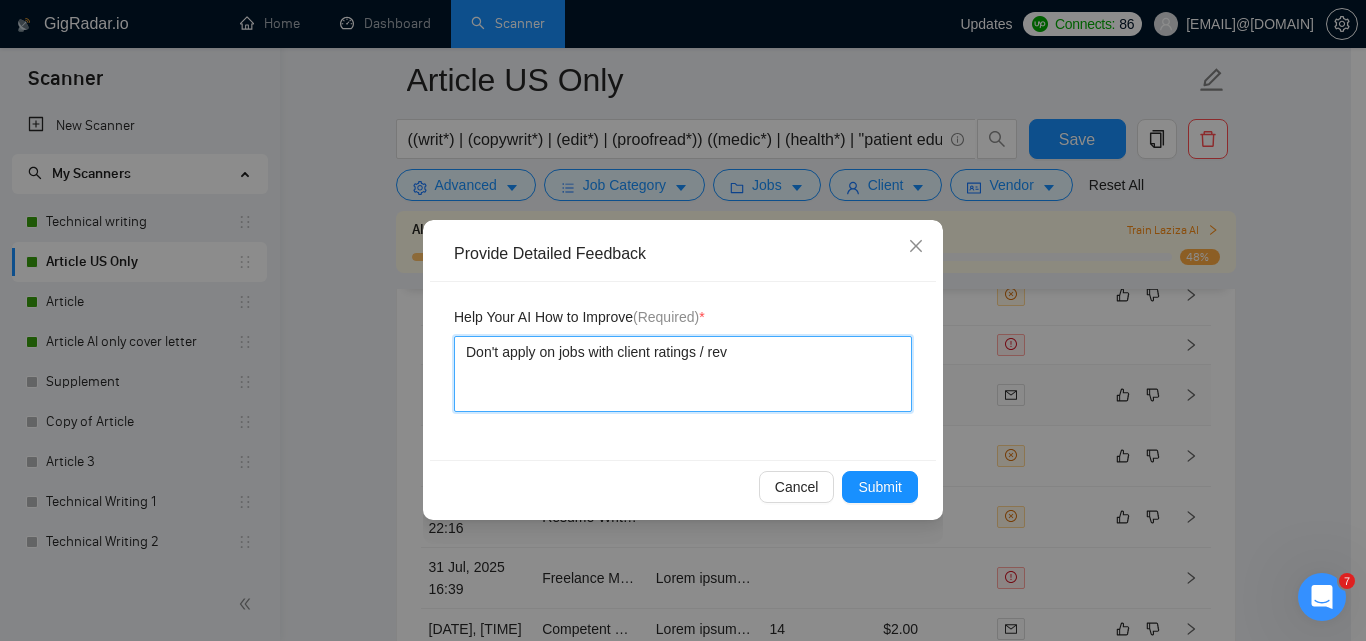 type 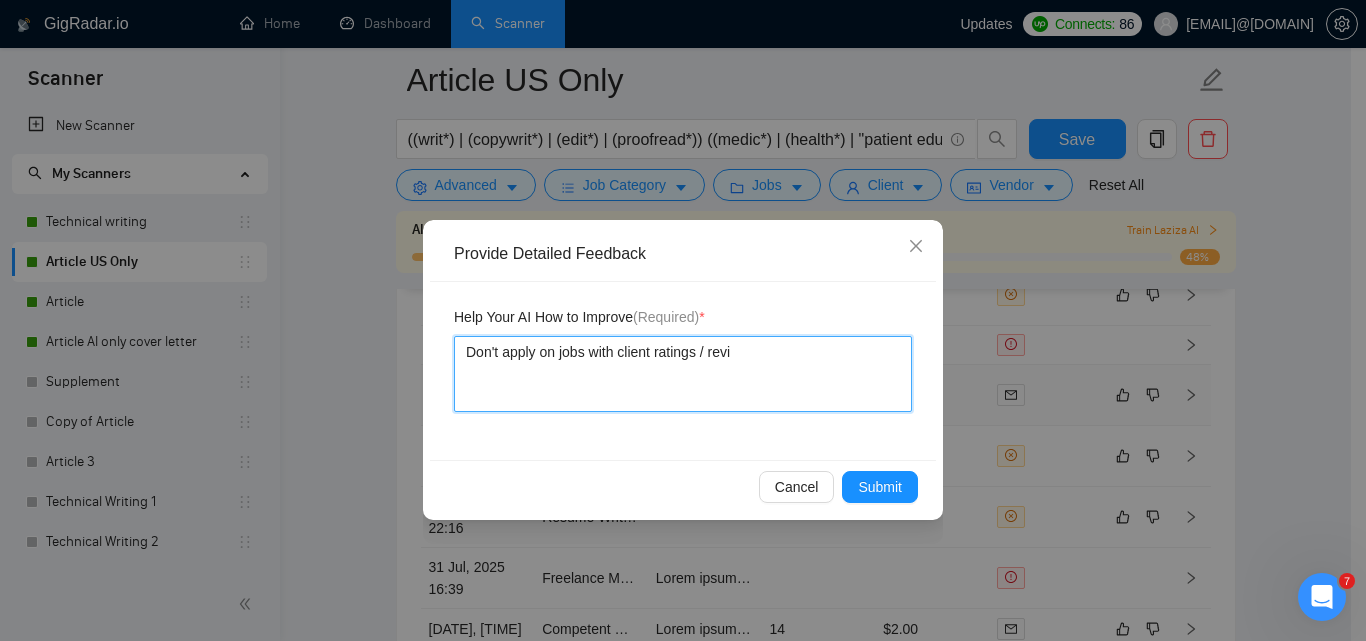 type 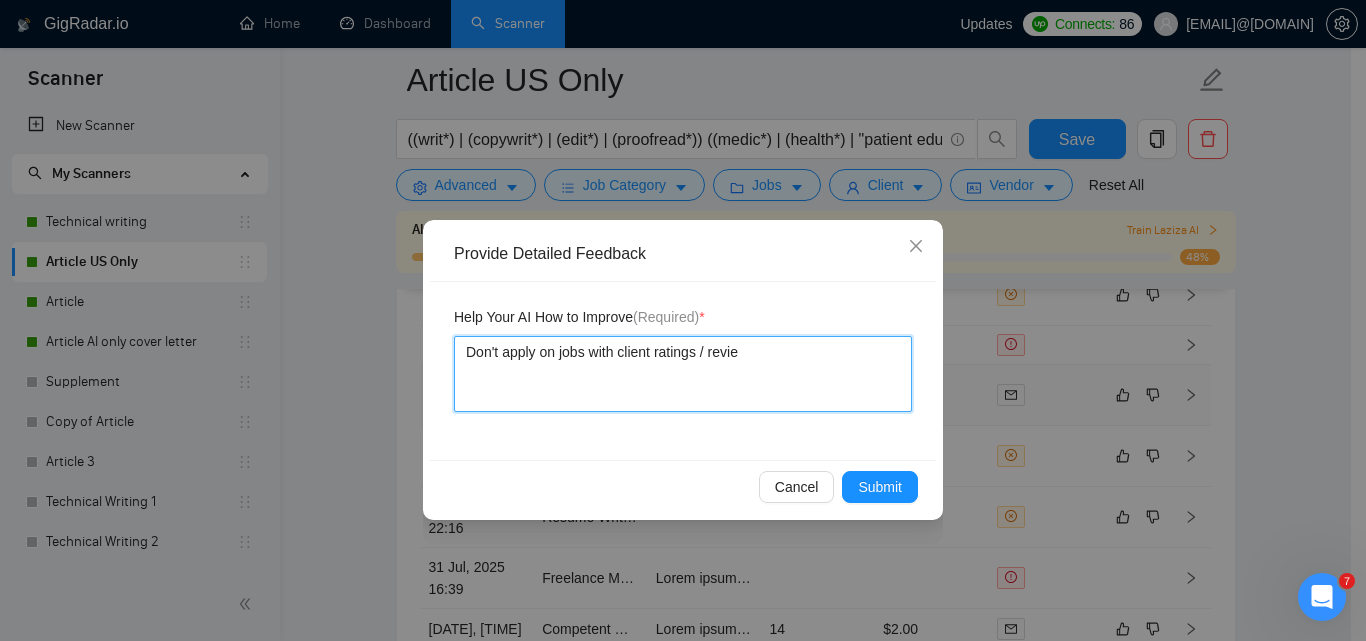type 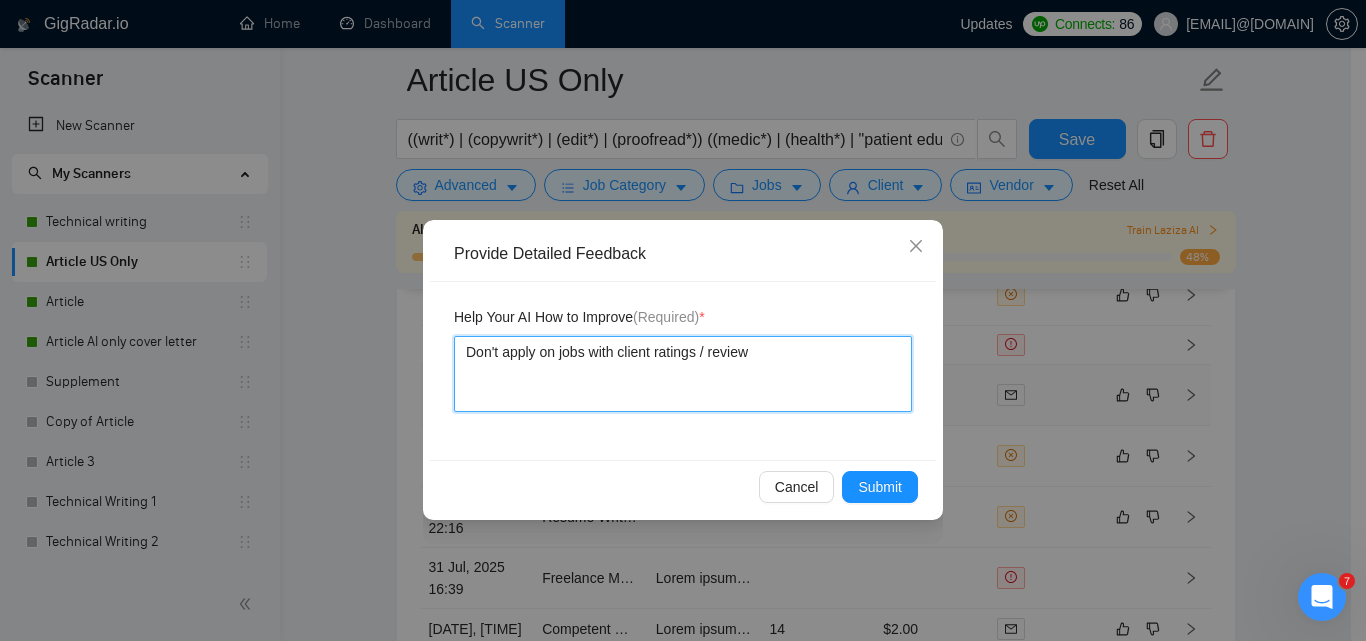 type 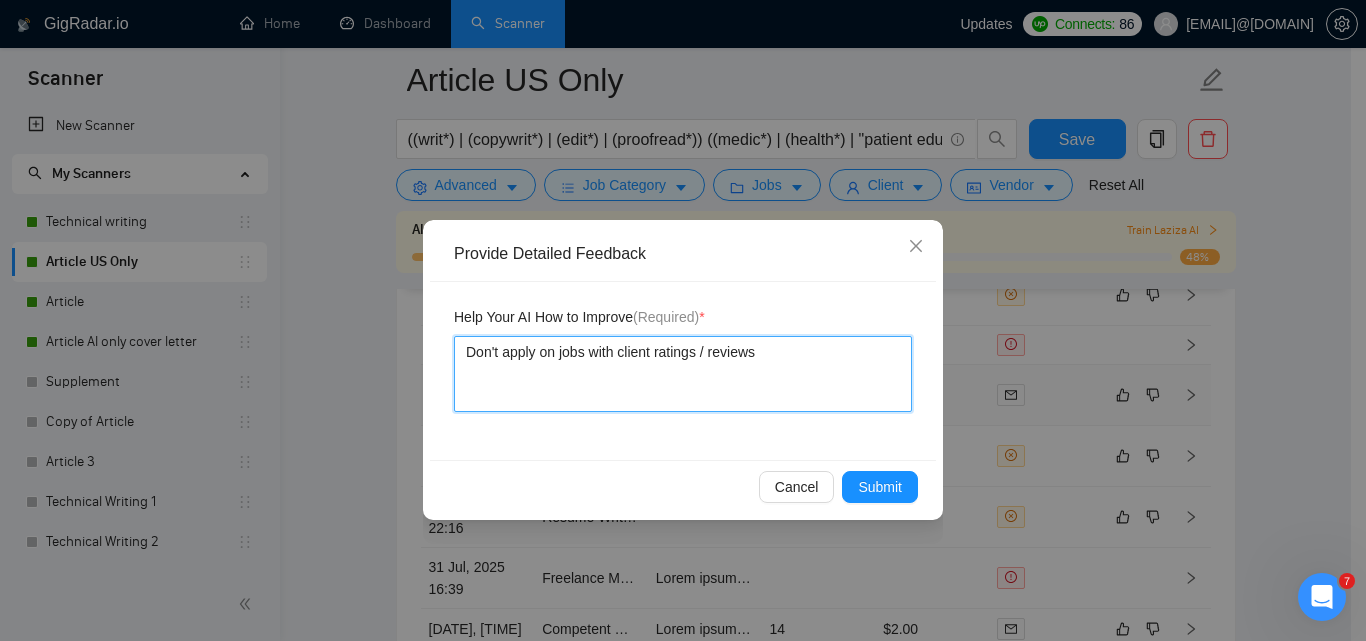 type 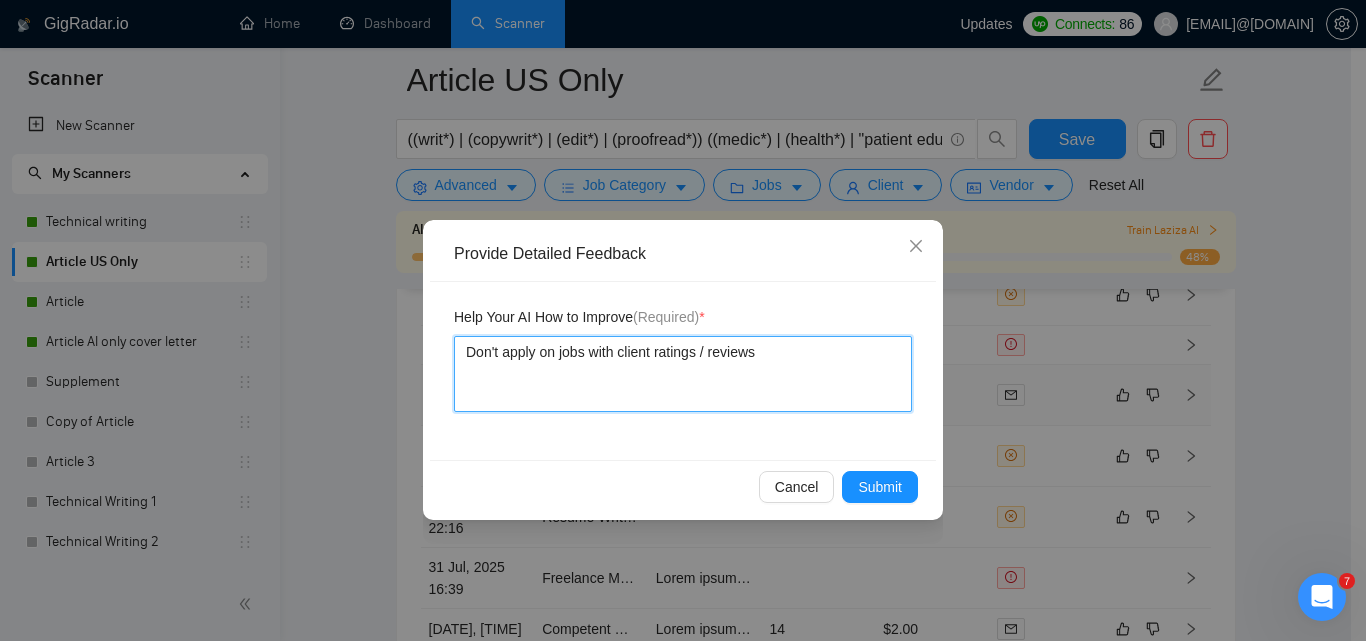 type 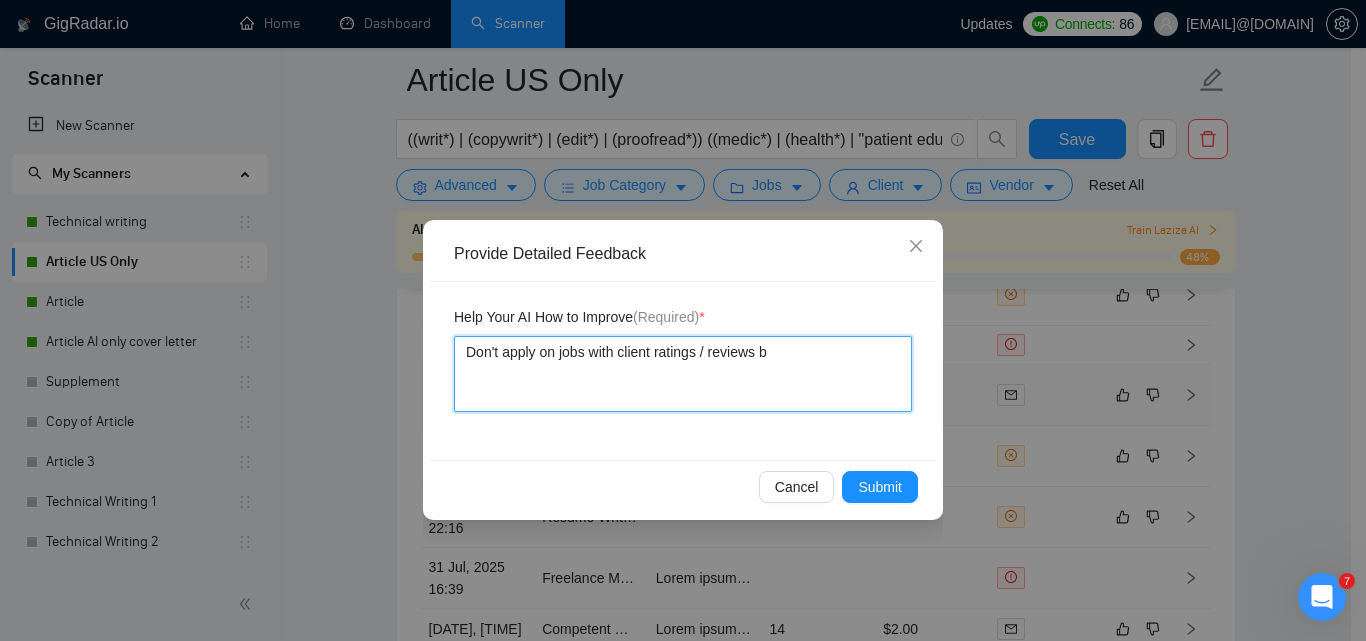 type 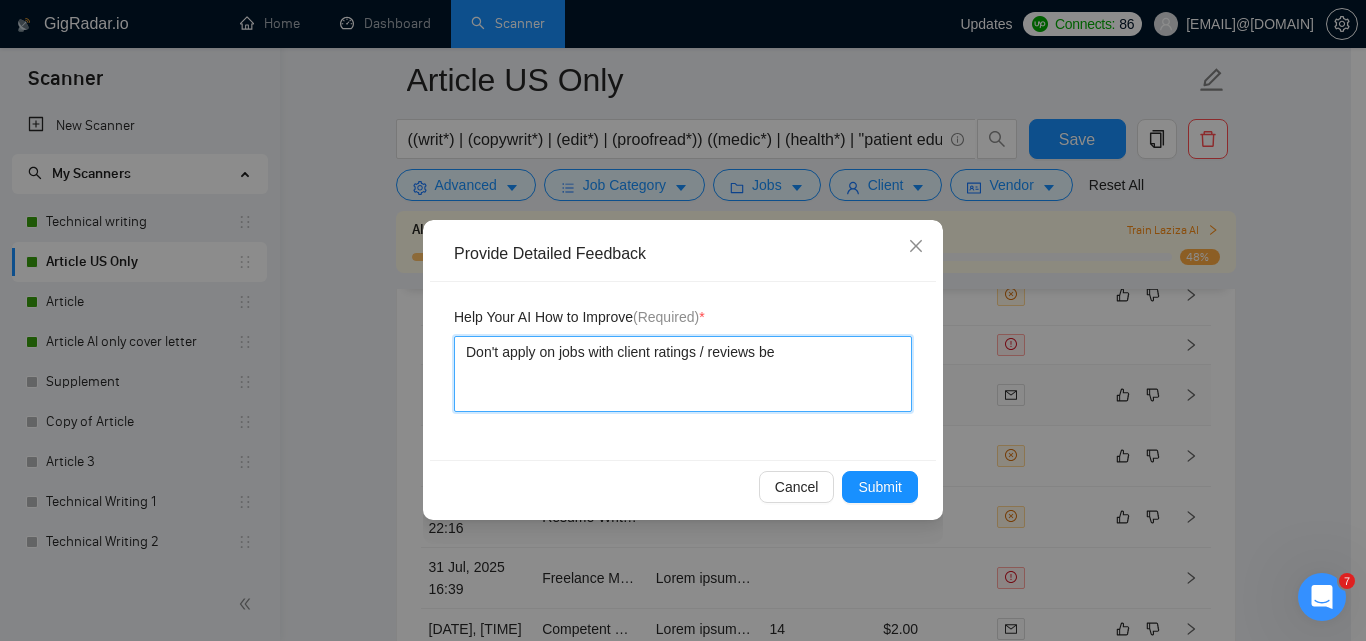 type 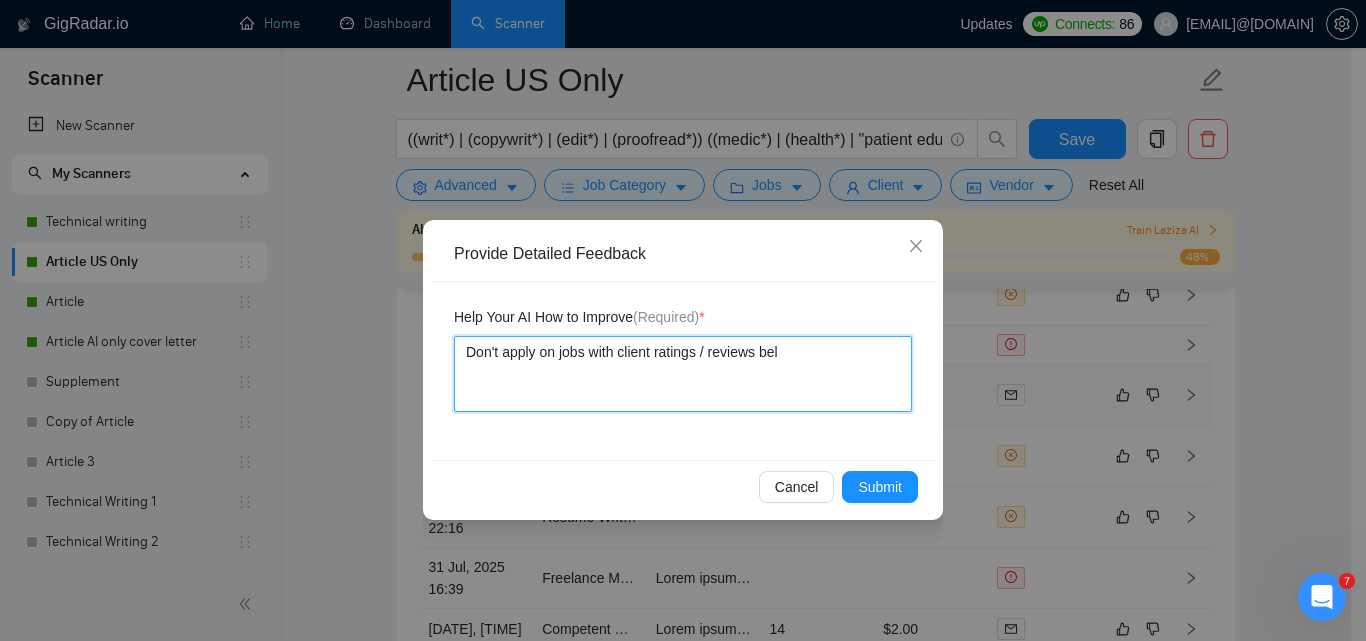 type 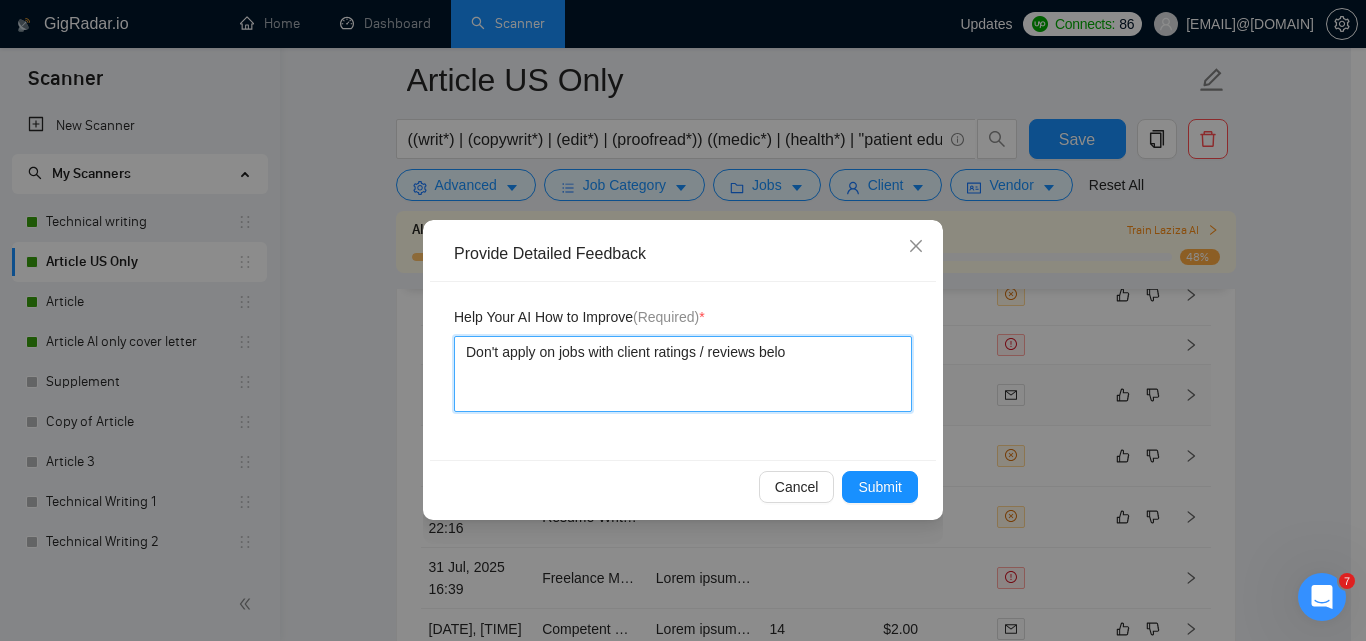 type 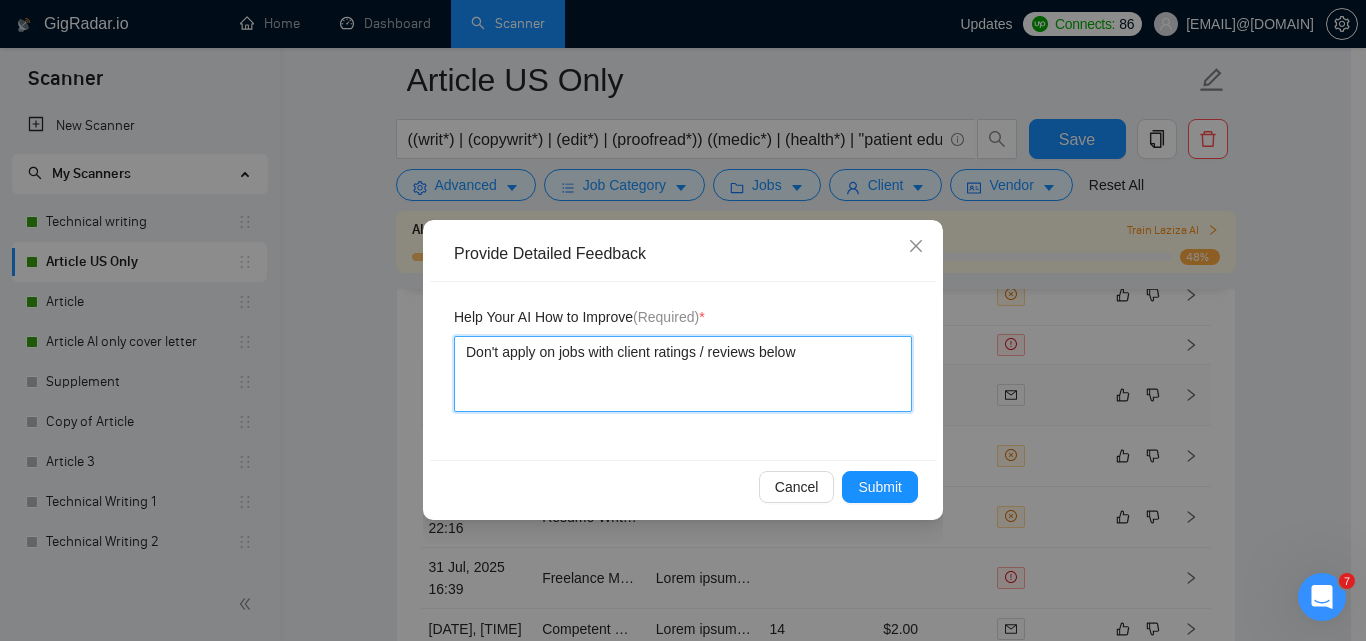 type 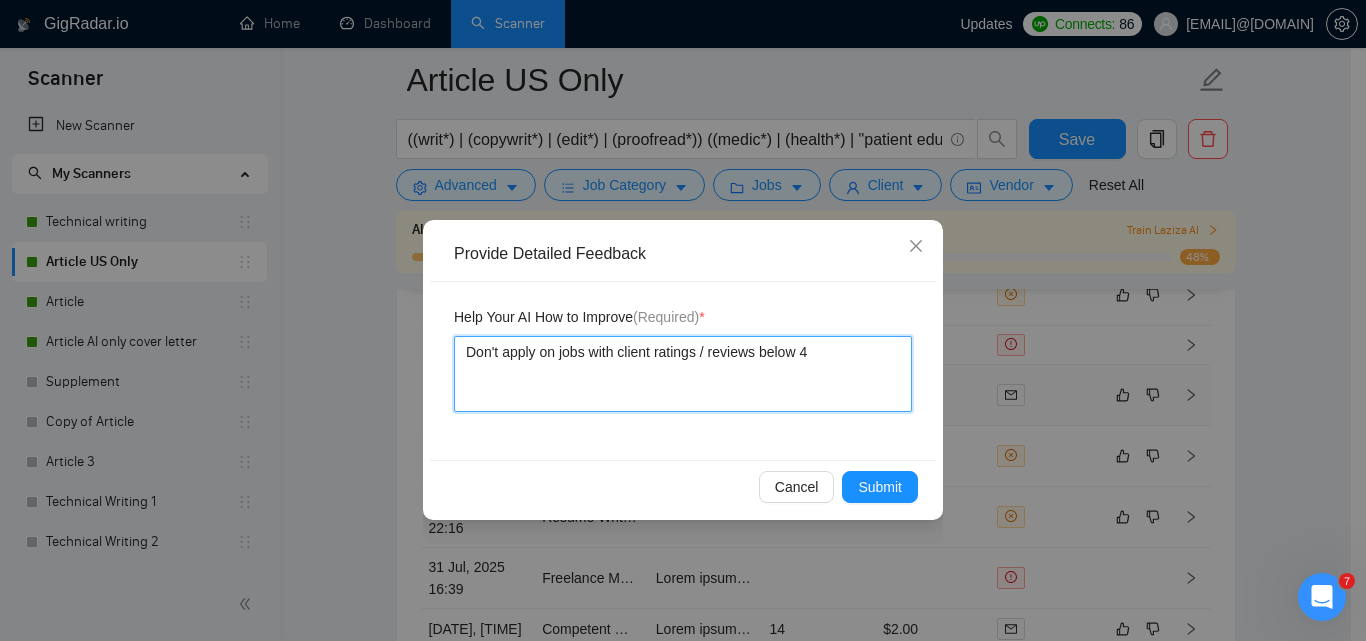 type 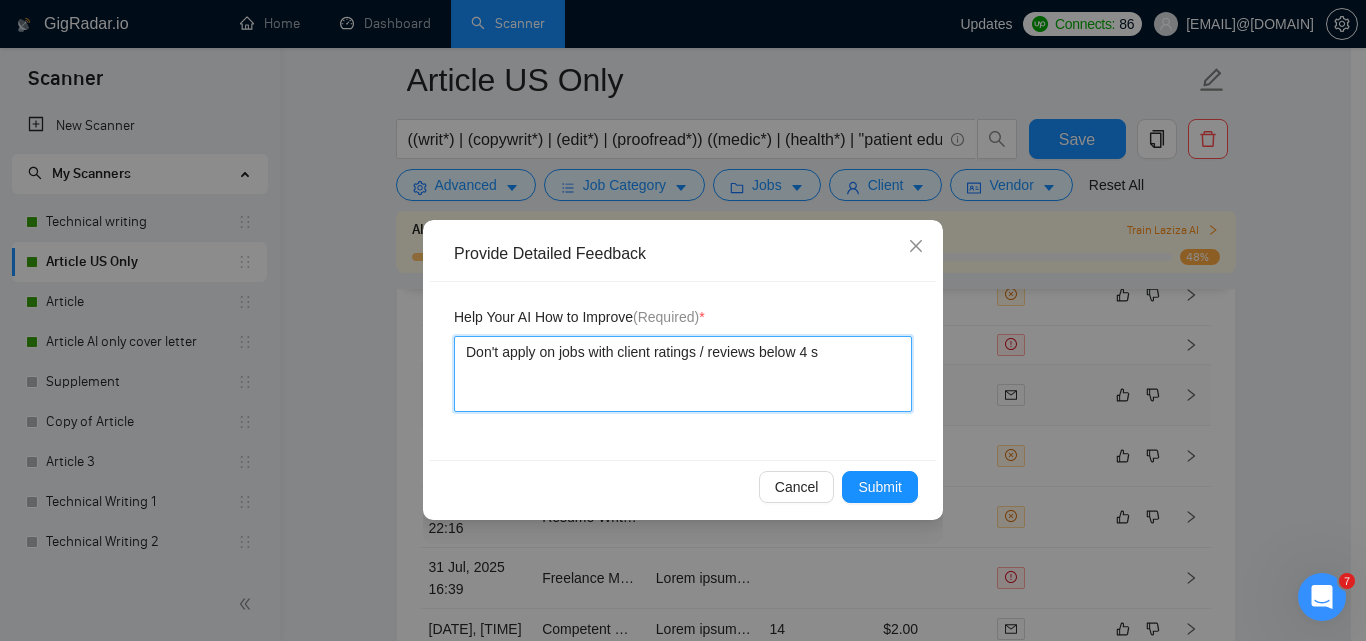 type 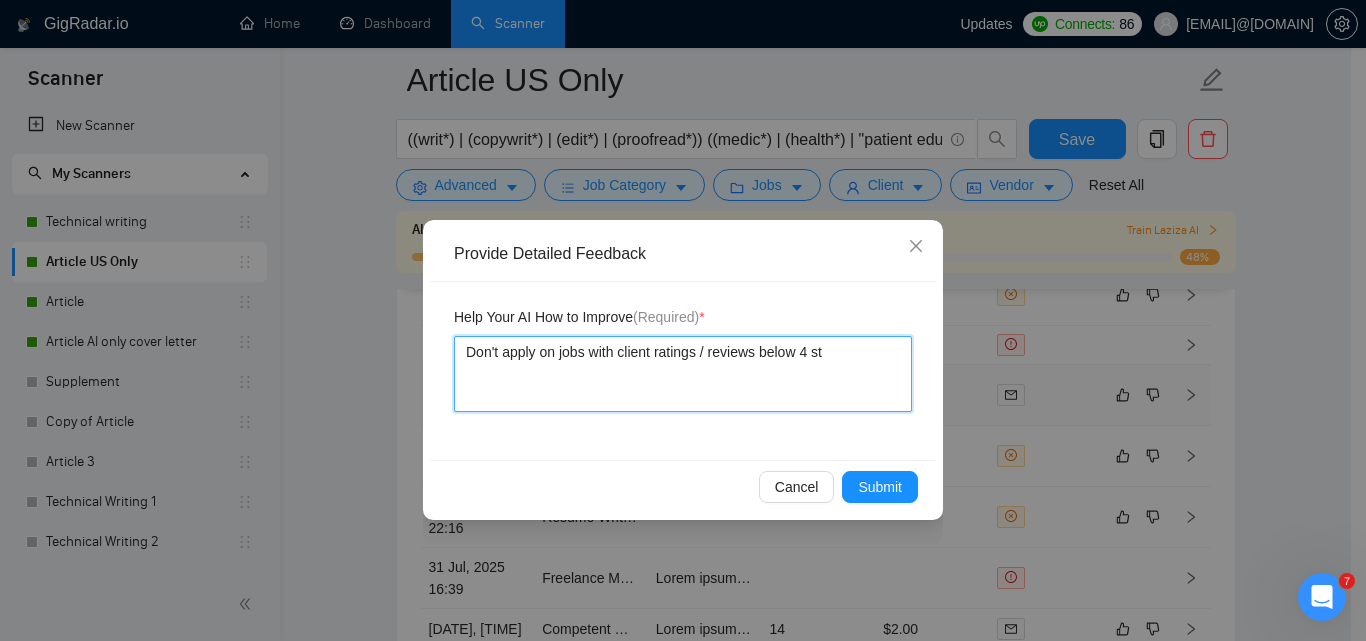 type on "Don't apply on jobs with client ratings / reviews below 4 sta" 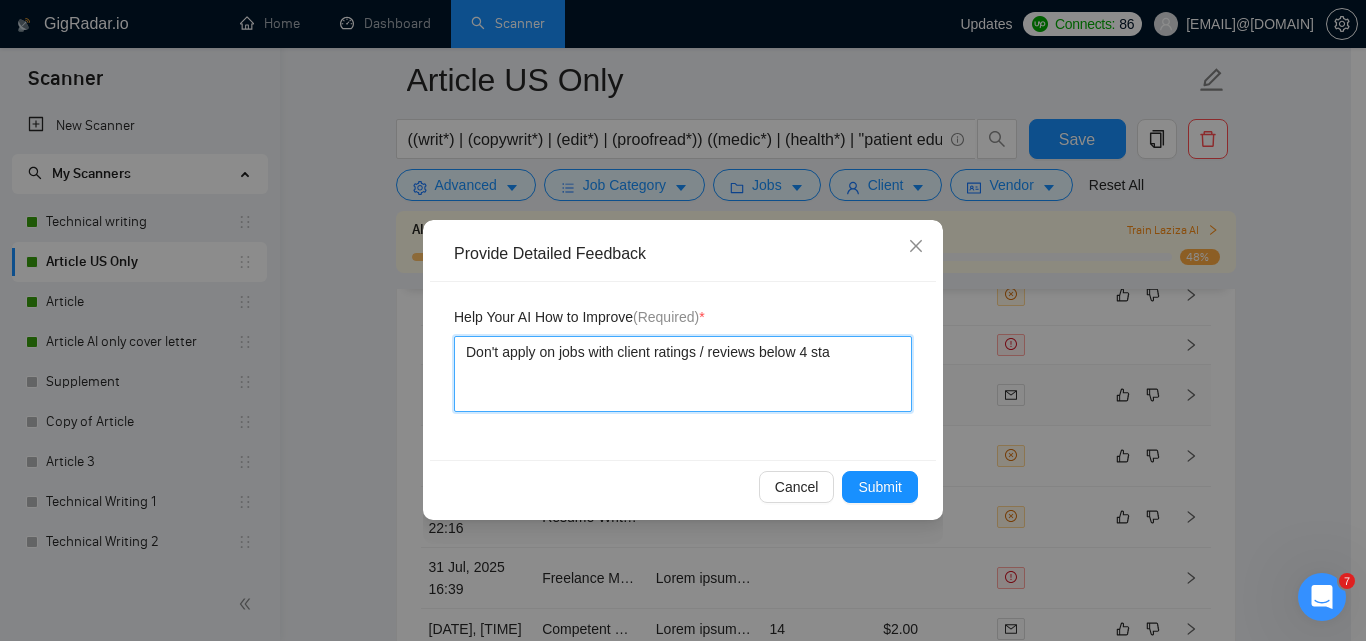 type 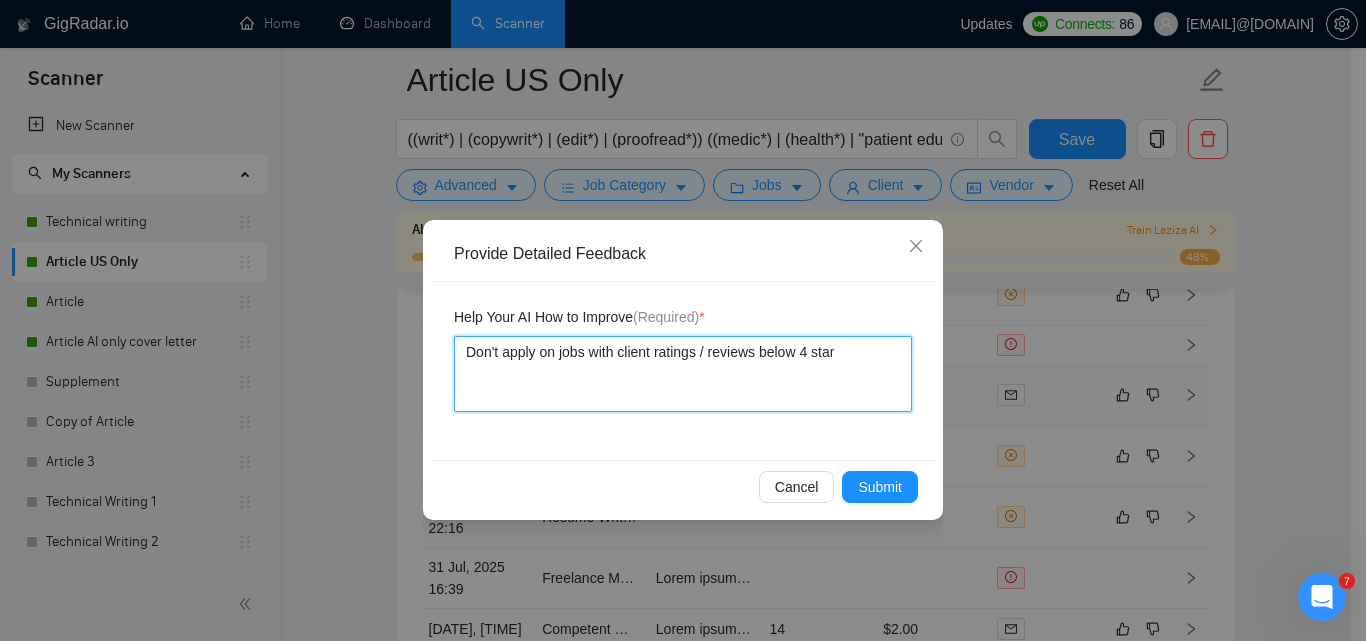type 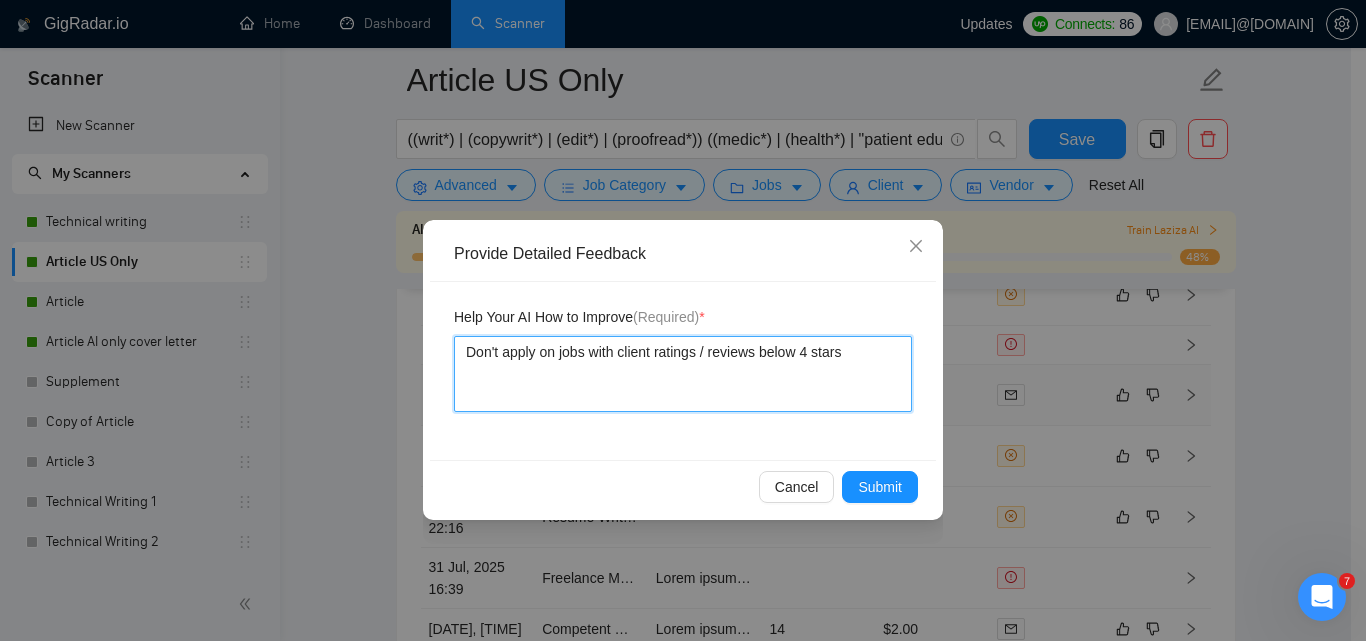 click on "Don't apply on jobs with client ratings / reviews below 4 stars" at bounding box center (683, 374) 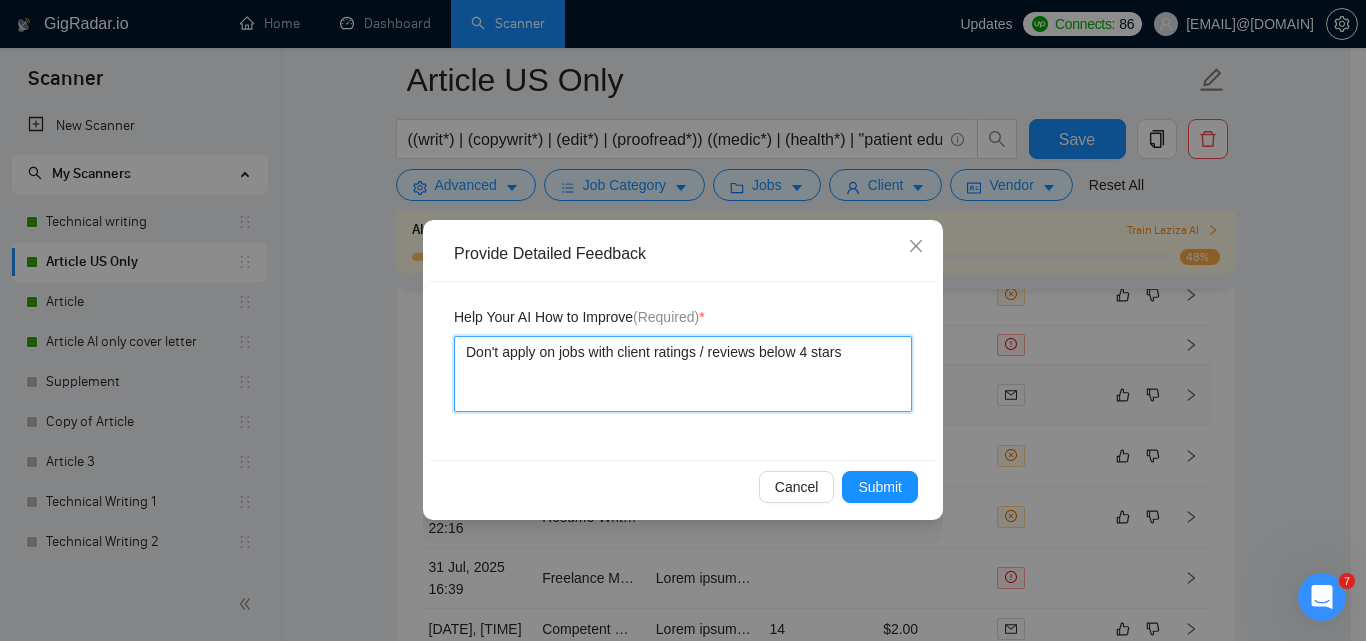 click on "Don't apply on jobs with client ratings / reviews below 4 stars" at bounding box center [683, 374] 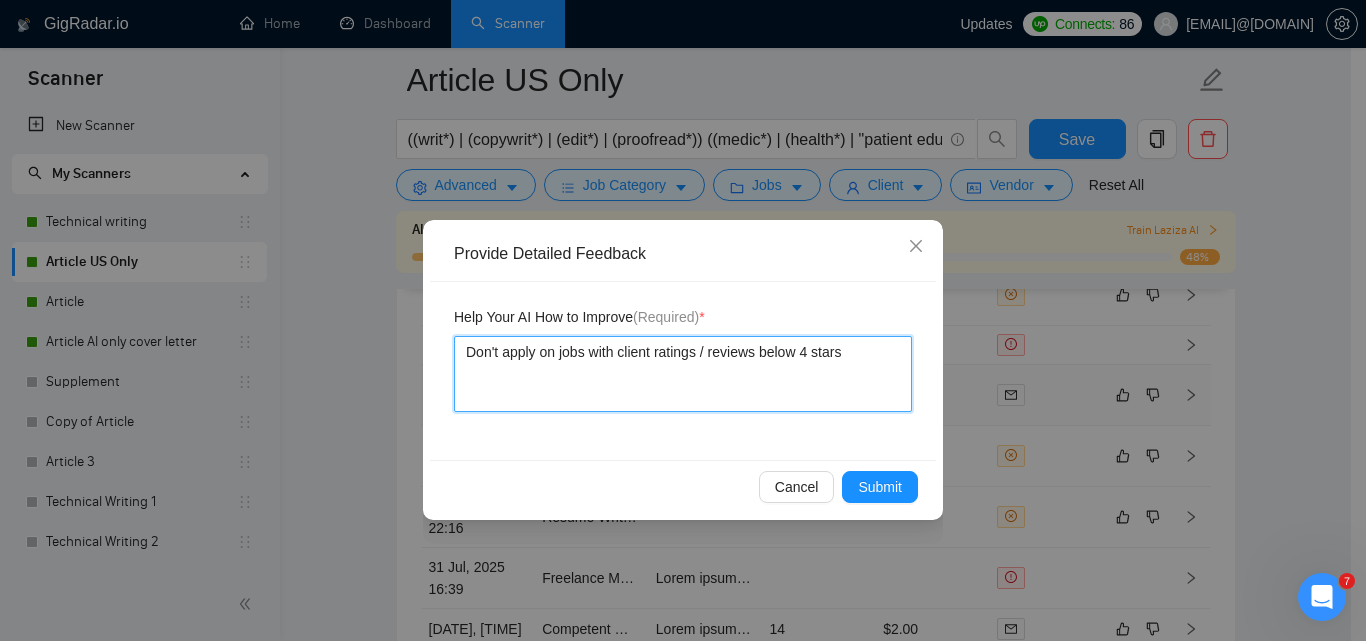 click on "Don't apply on jobs with client ratings / reviews below 4 stars" at bounding box center (683, 374) 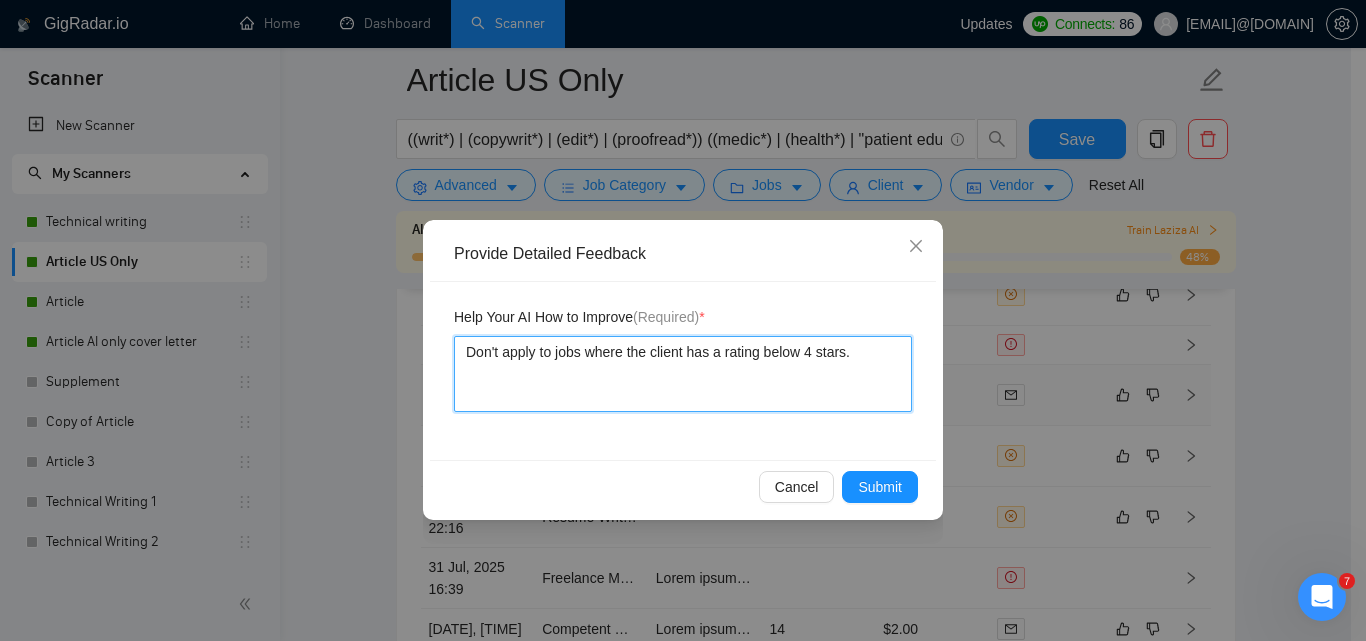 type 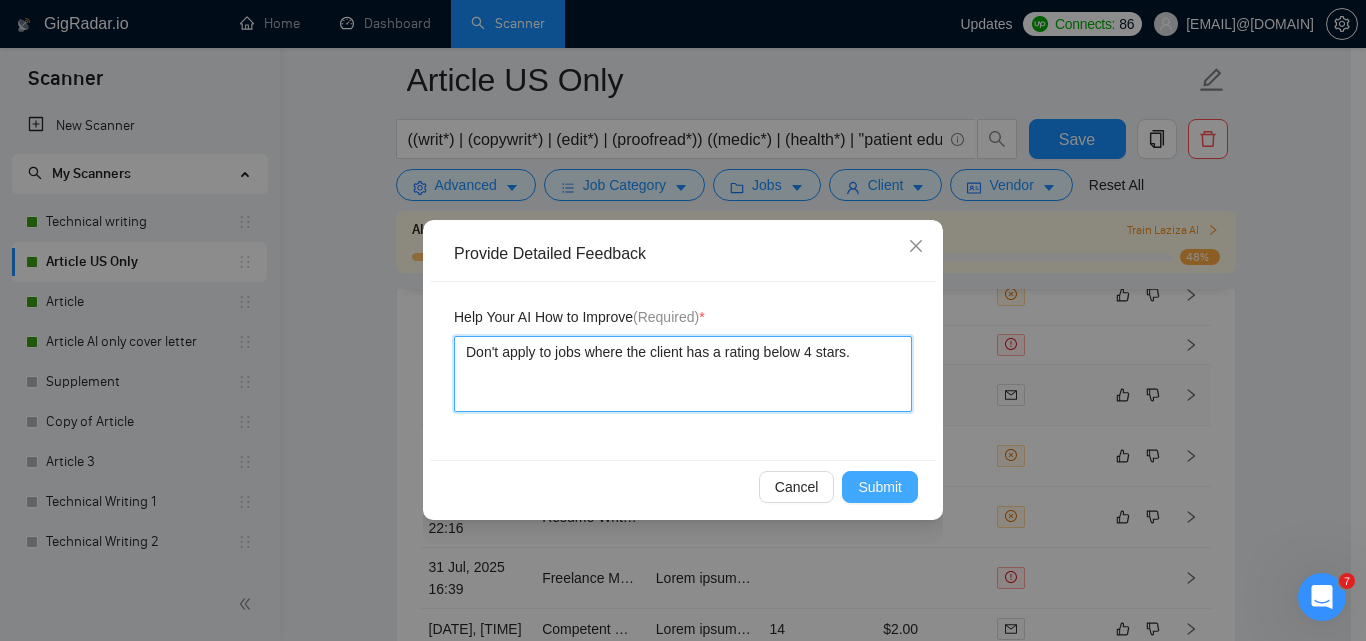 type on "Don't apply to jobs where the client has a rating below 4 stars." 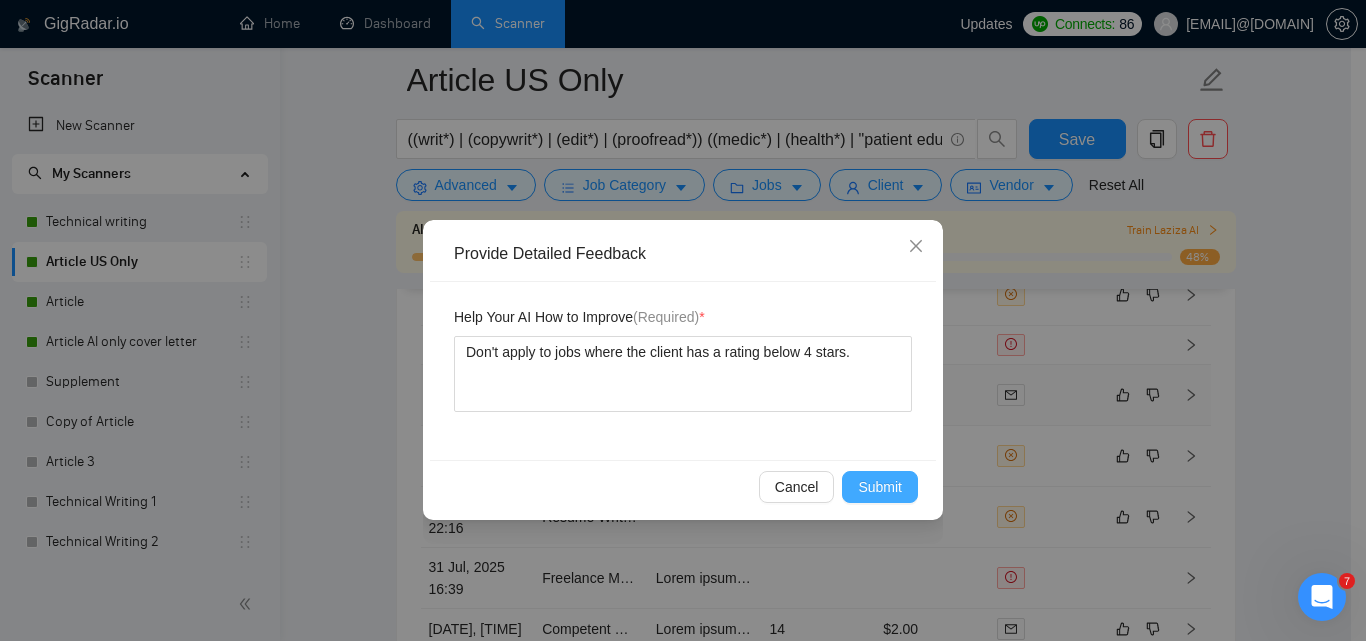 click on "Submit" at bounding box center [880, 487] 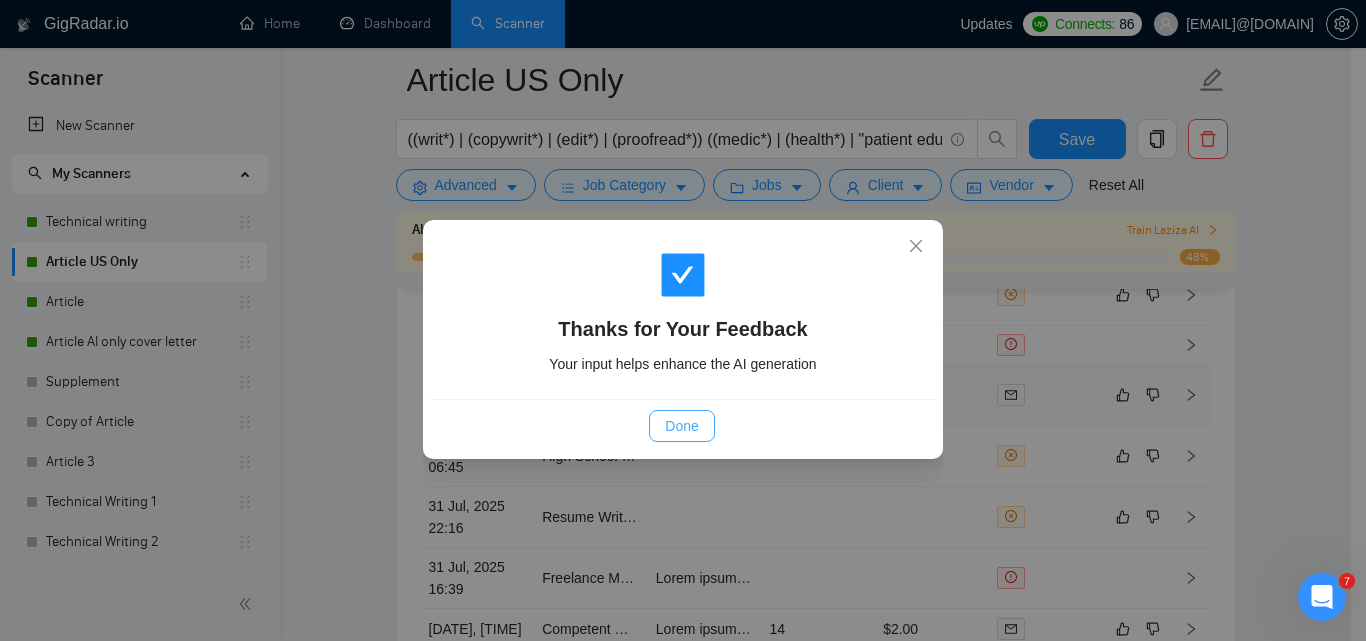 click on "Done" at bounding box center [681, 426] 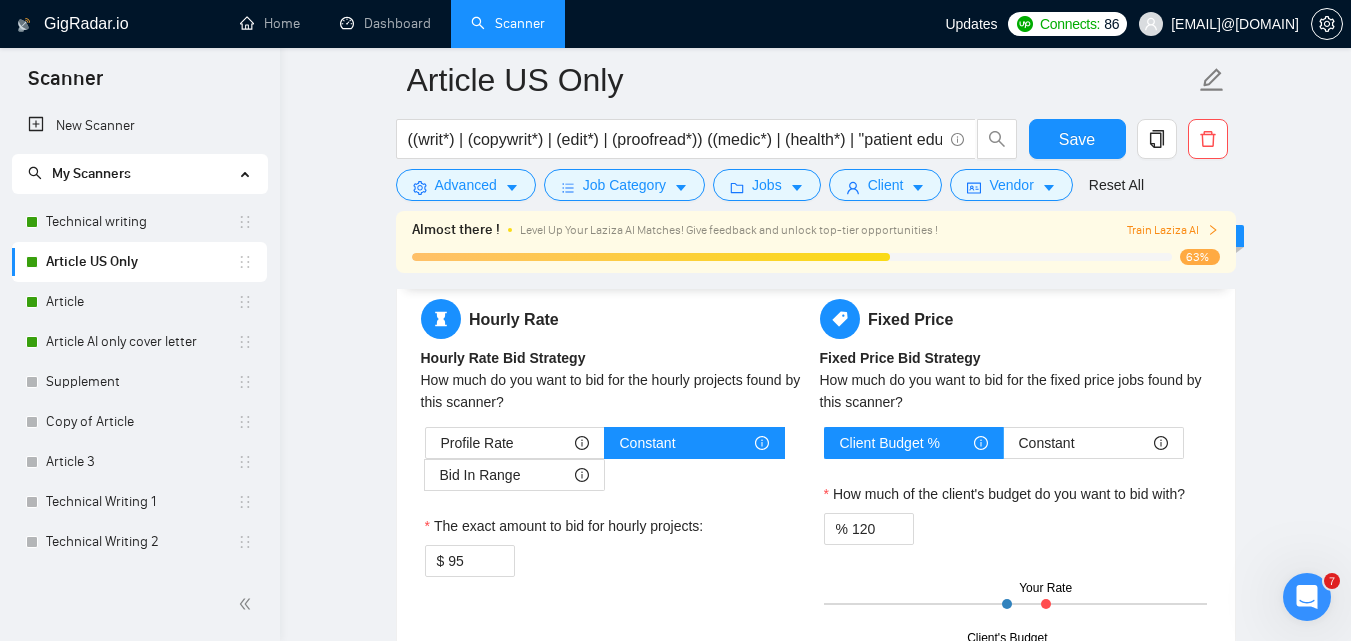 scroll, scrollTop: 0, scrollLeft: 0, axis: both 